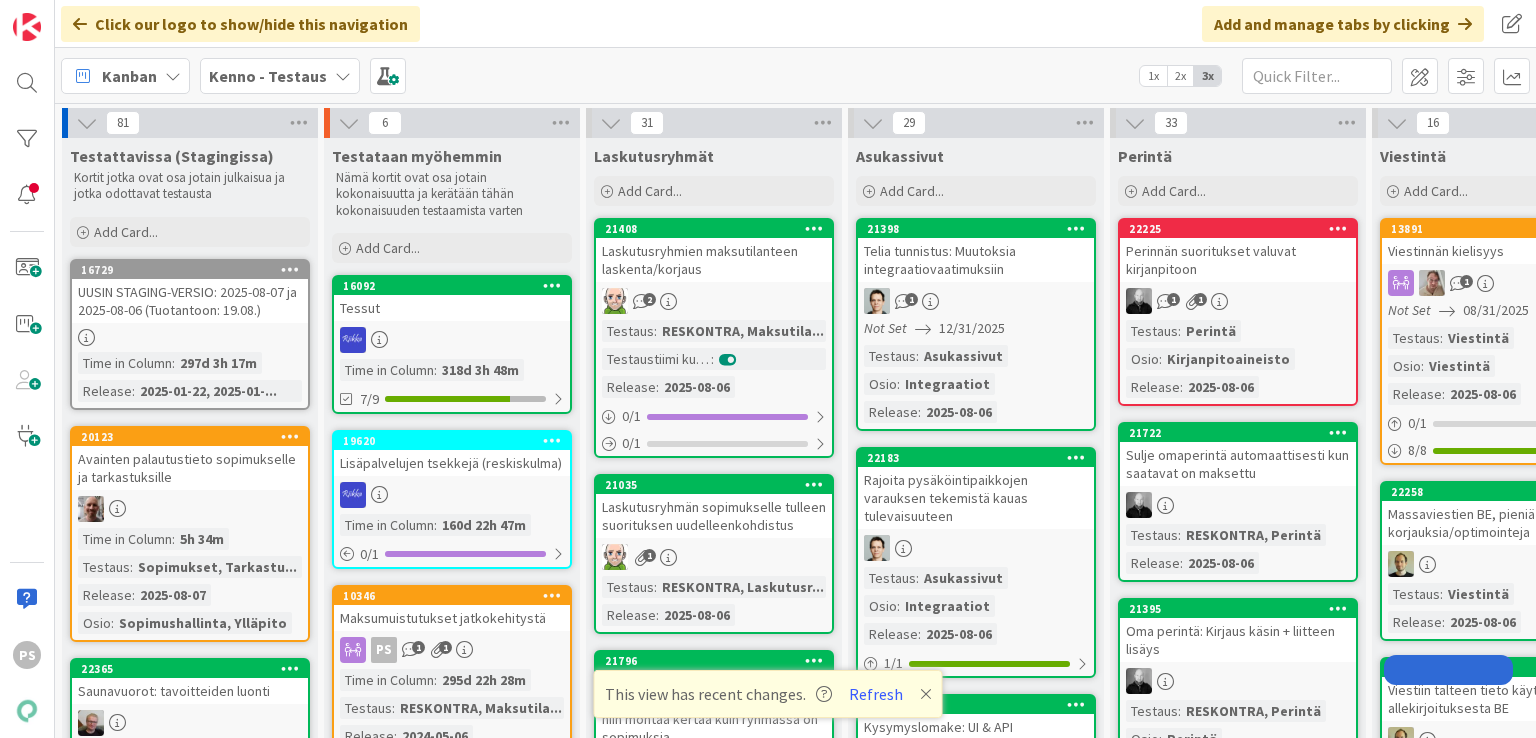 scroll, scrollTop: 0, scrollLeft: 0, axis: both 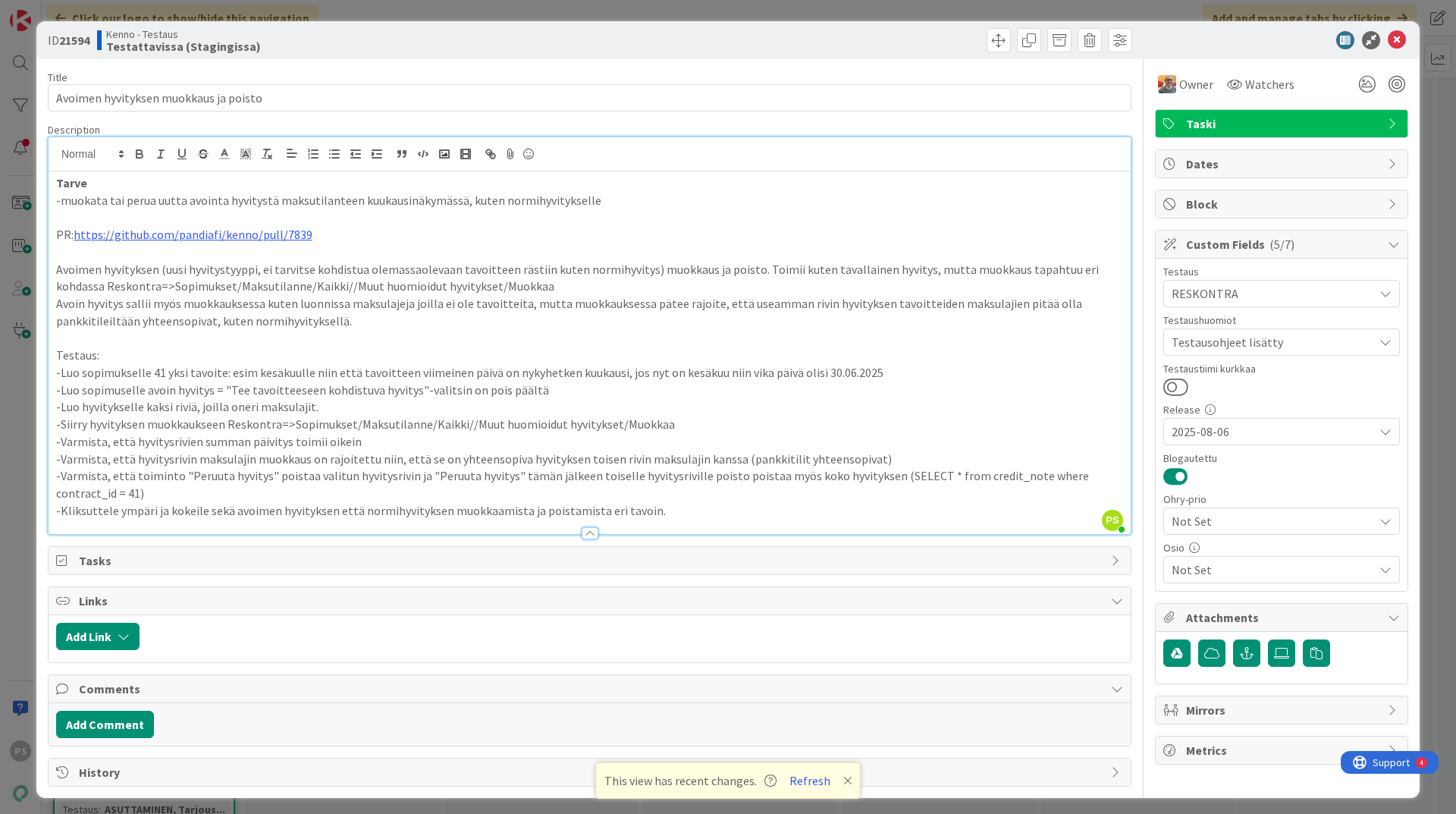 click at bounding box center (590, 533) 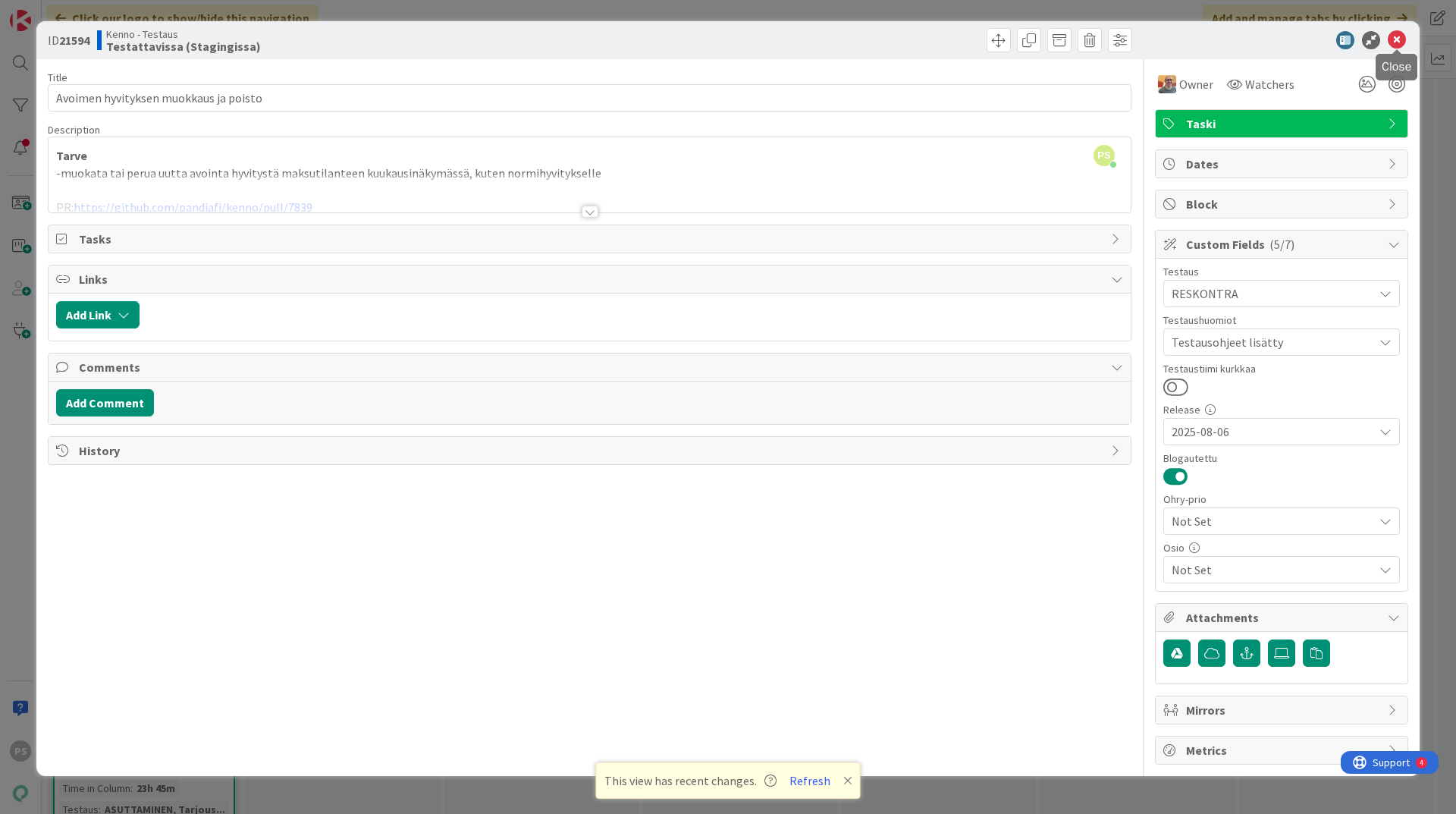 click at bounding box center [1397, 40] 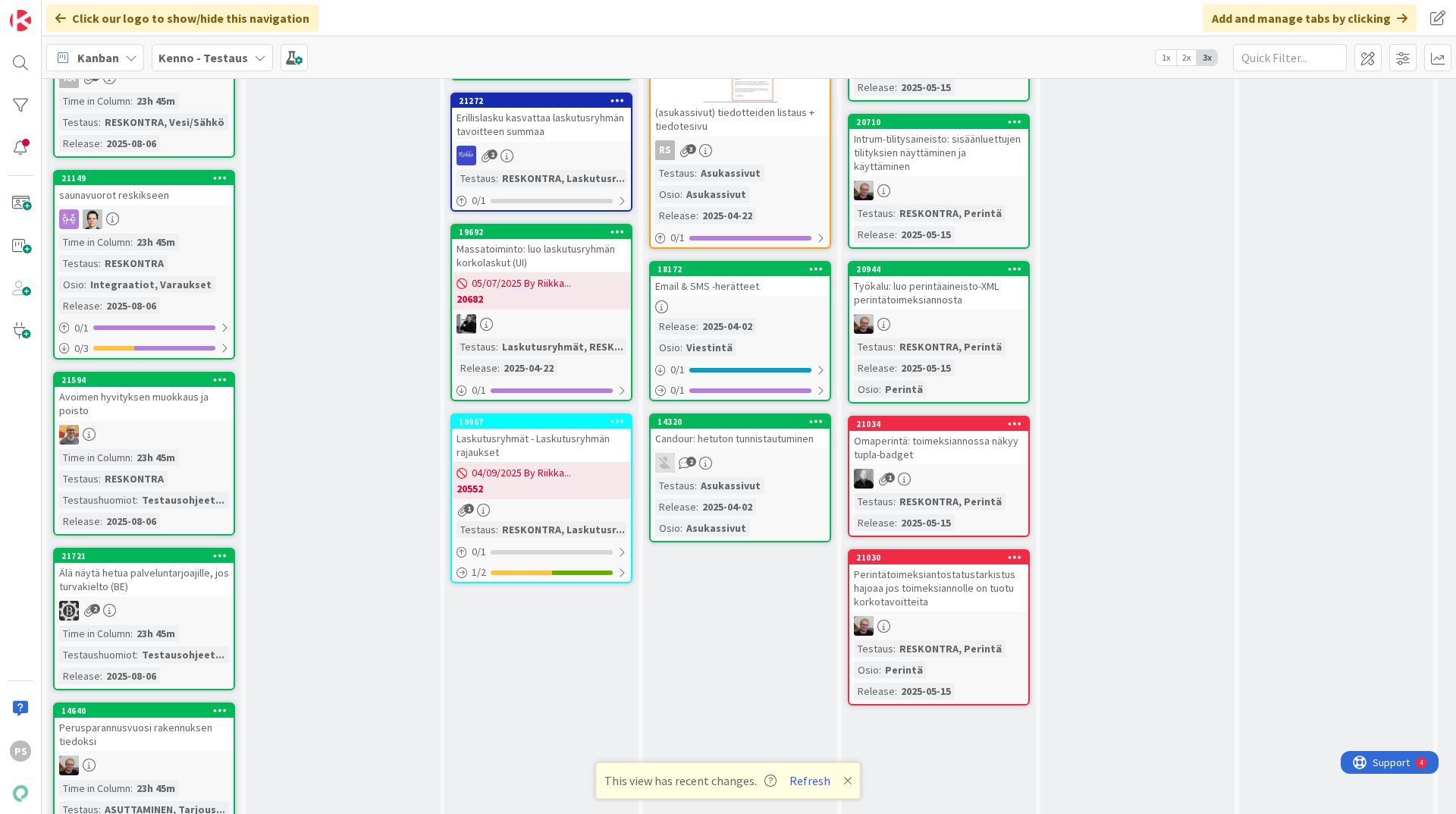 scroll, scrollTop: 0, scrollLeft: 0, axis: both 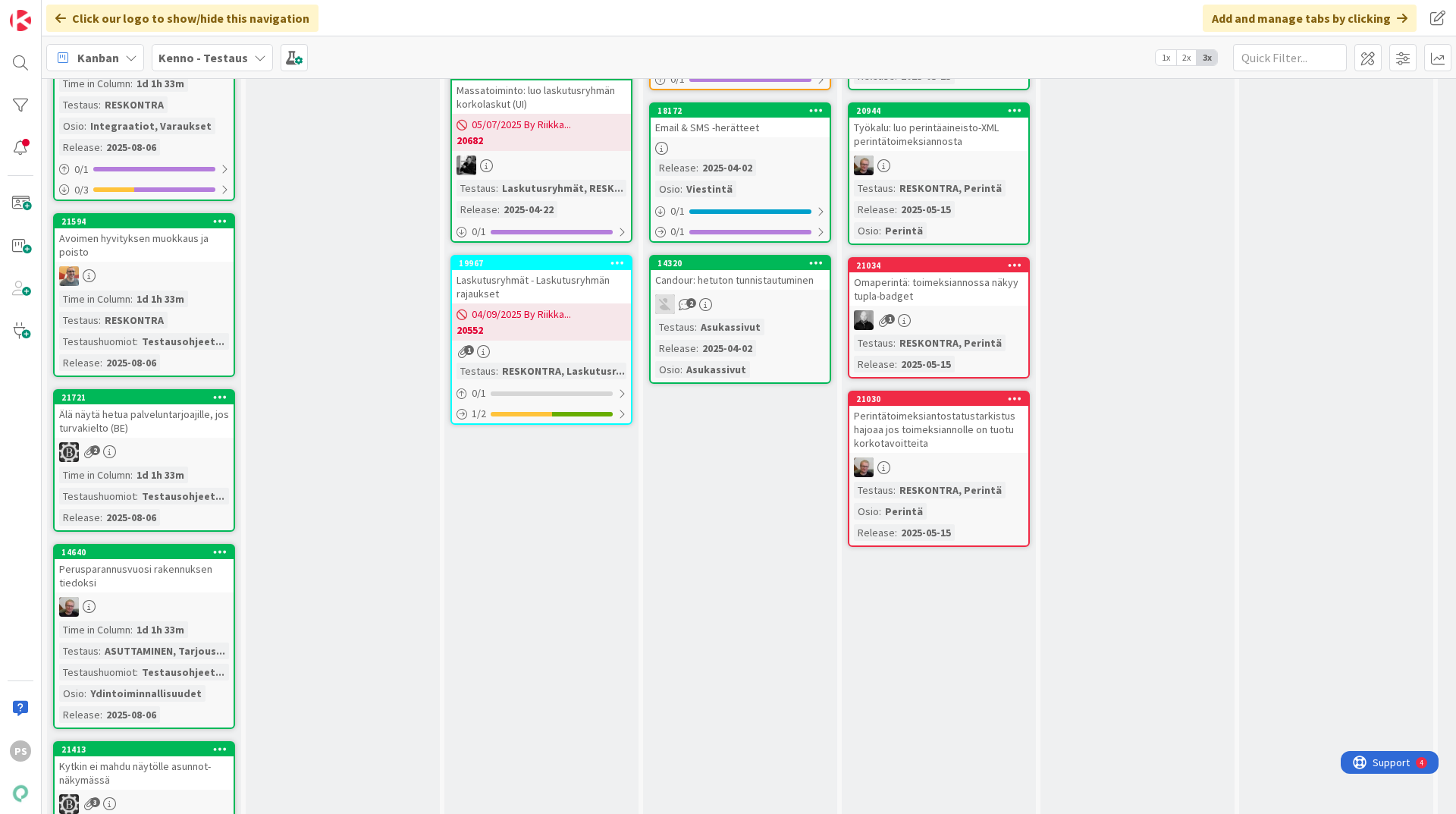 click on "Avoimen hyvityksen muokkaus ja poisto" at bounding box center [144, 245] 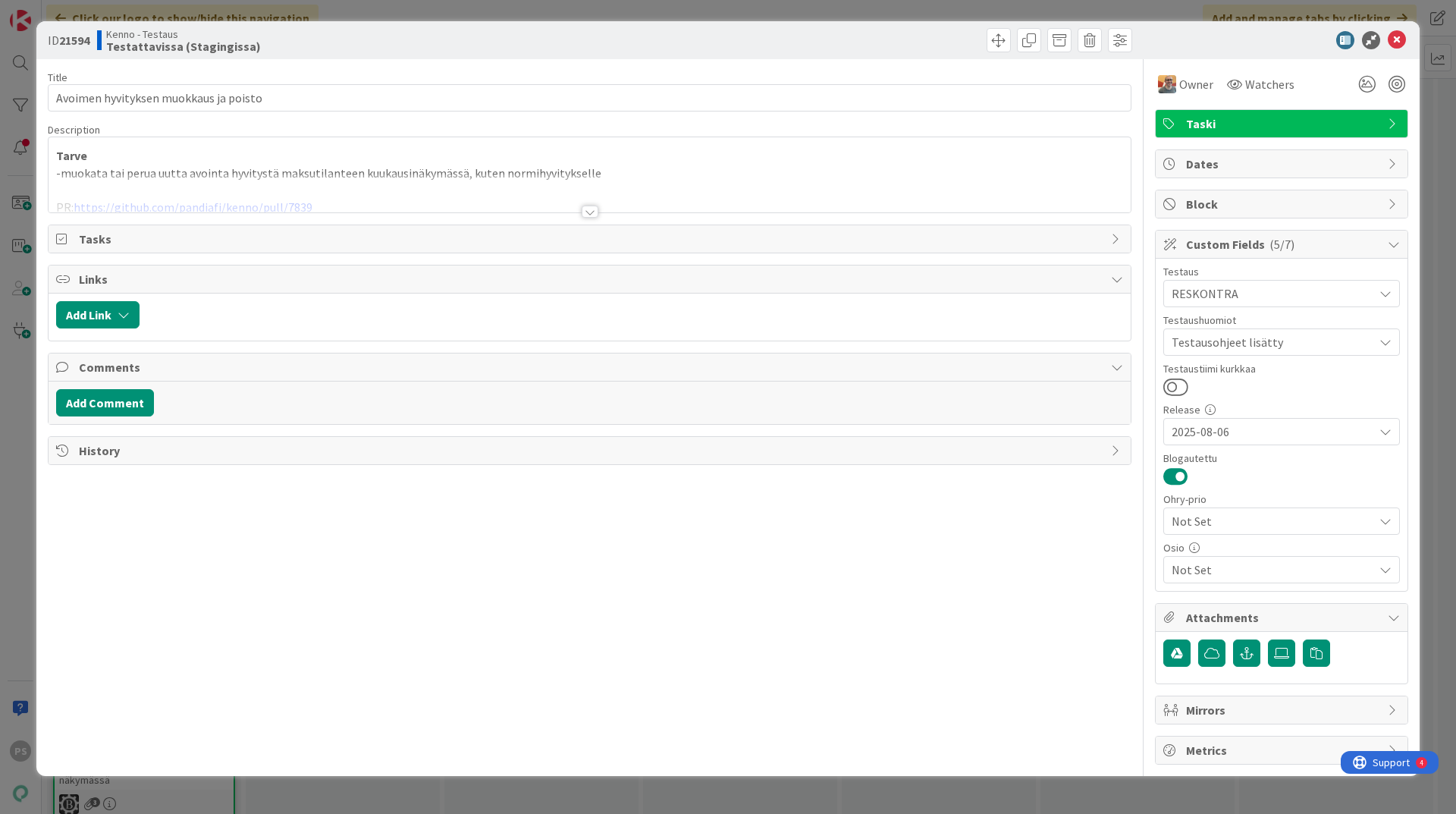 scroll, scrollTop: 0, scrollLeft: 0, axis: both 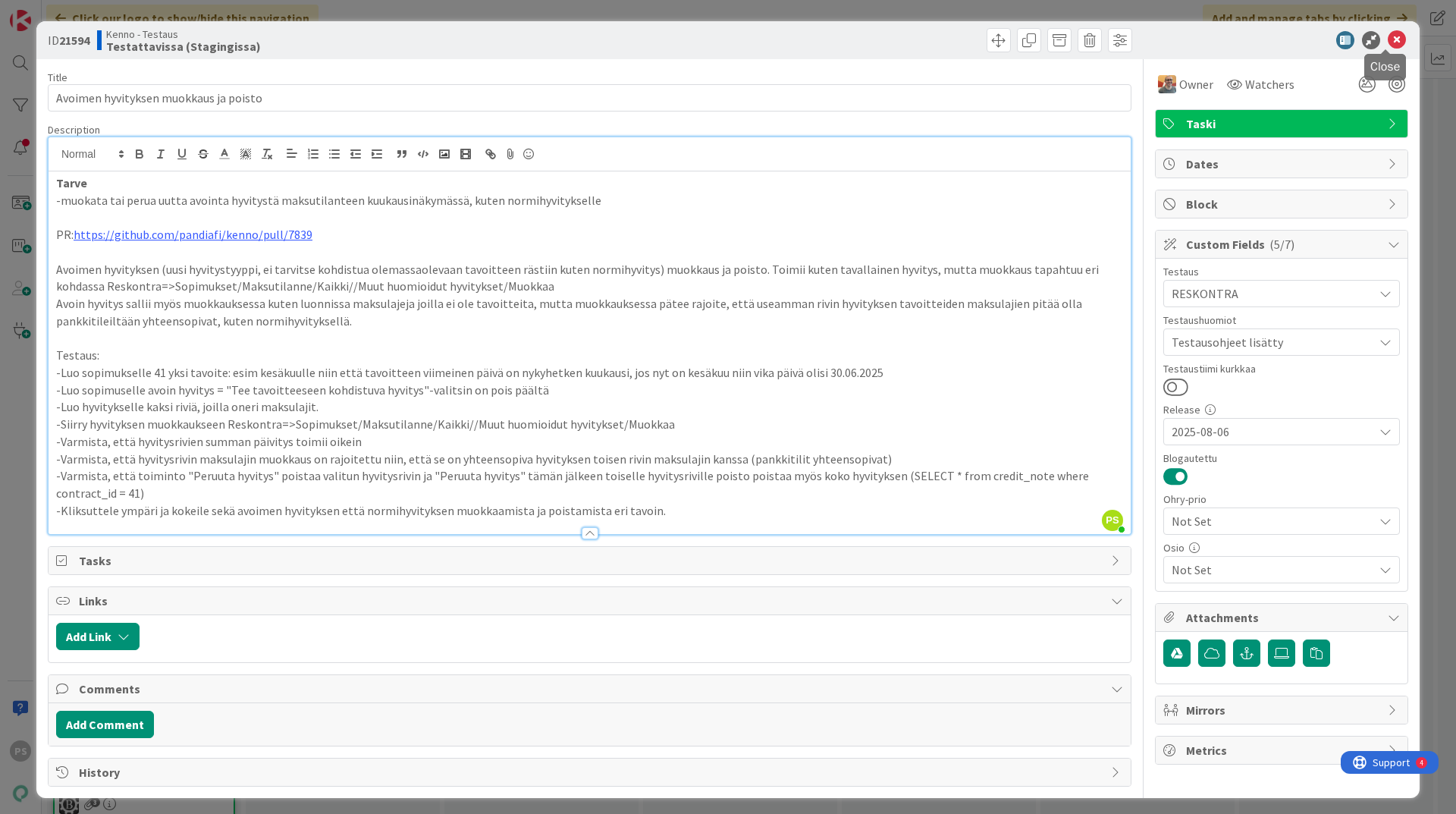 click at bounding box center (1397, 40) 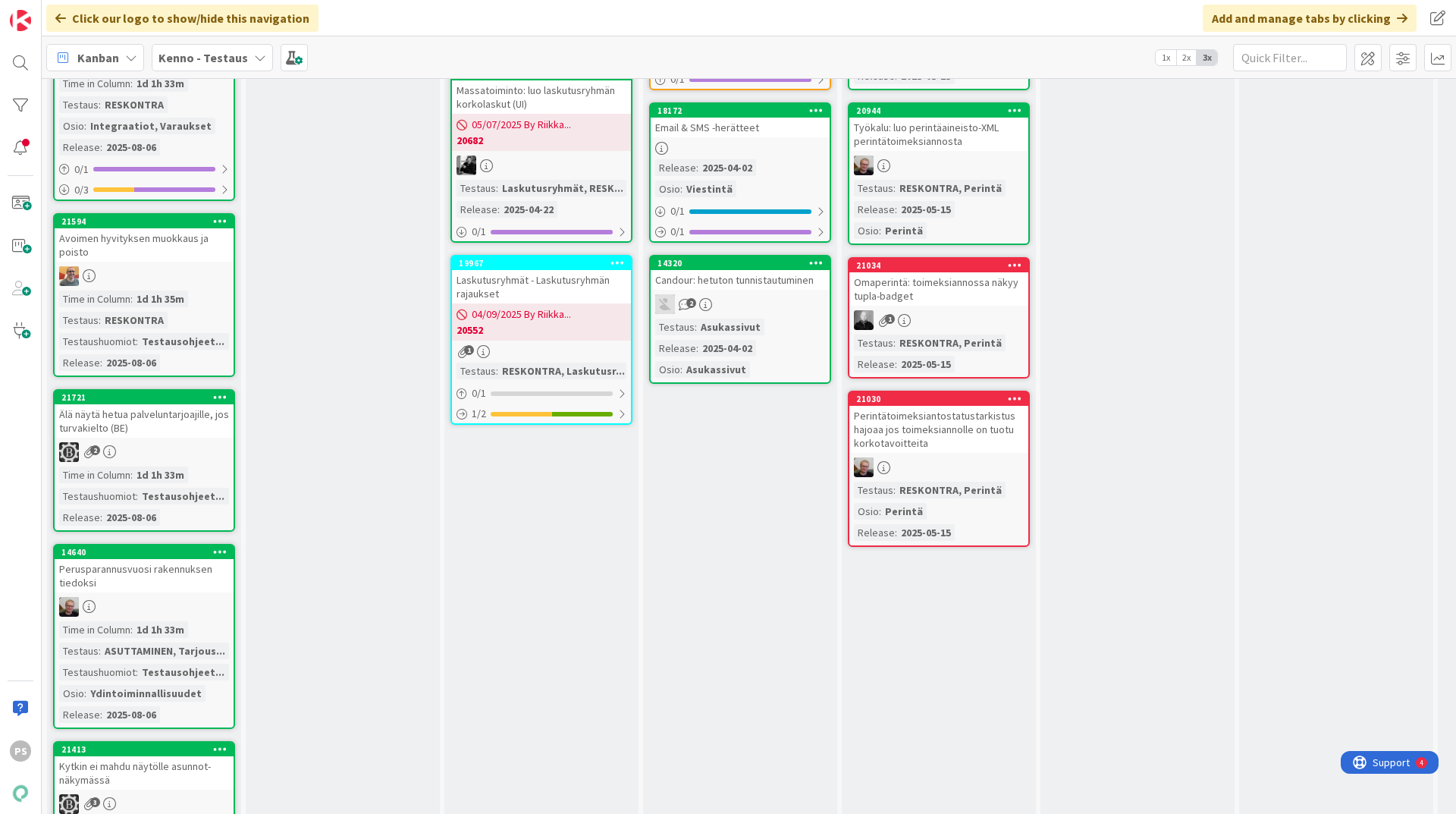 scroll, scrollTop: 0, scrollLeft: 0, axis: both 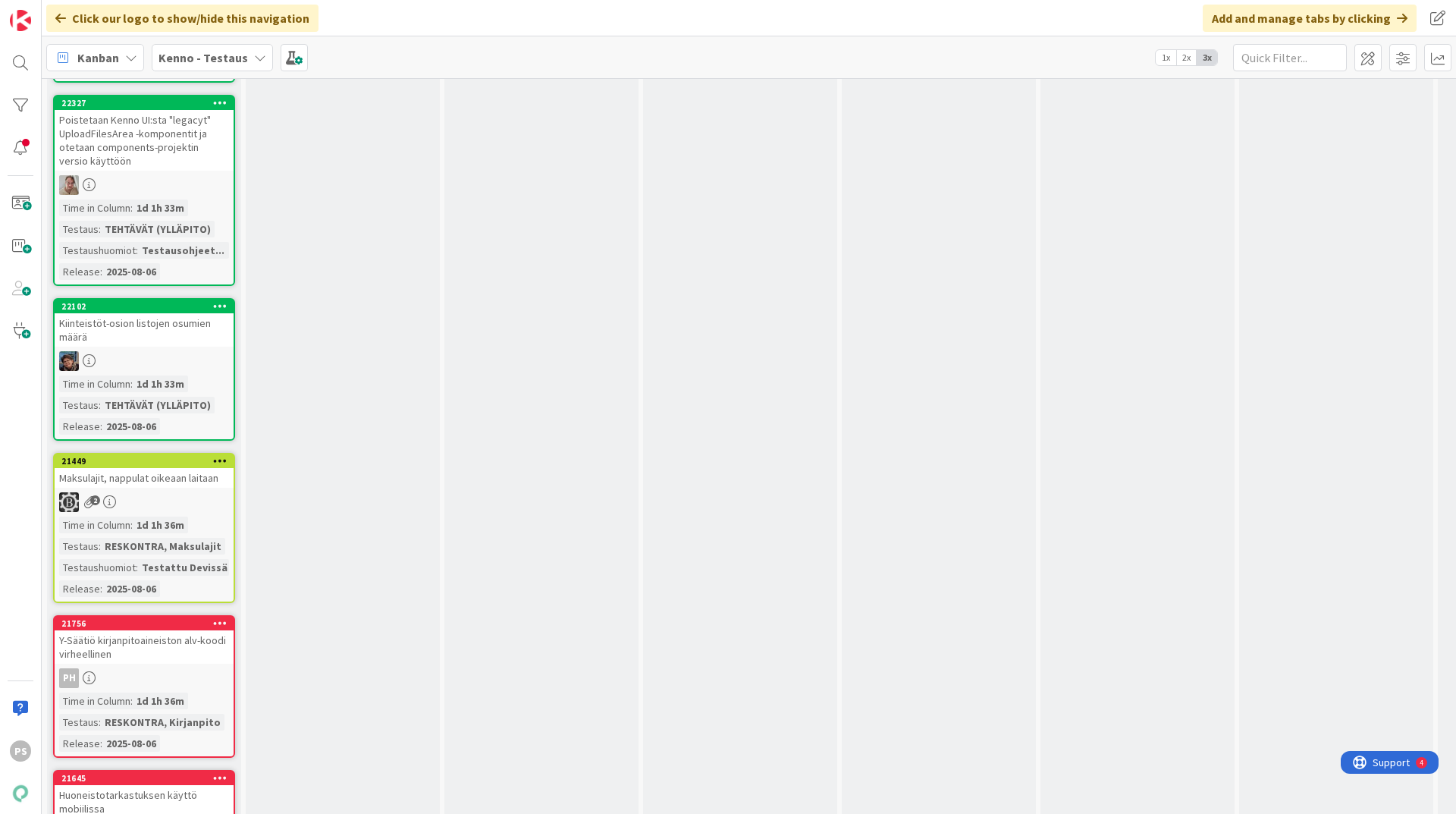 click on "Maksulajit, nappulat oikeaan laitaan" at bounding box center [144, 478] 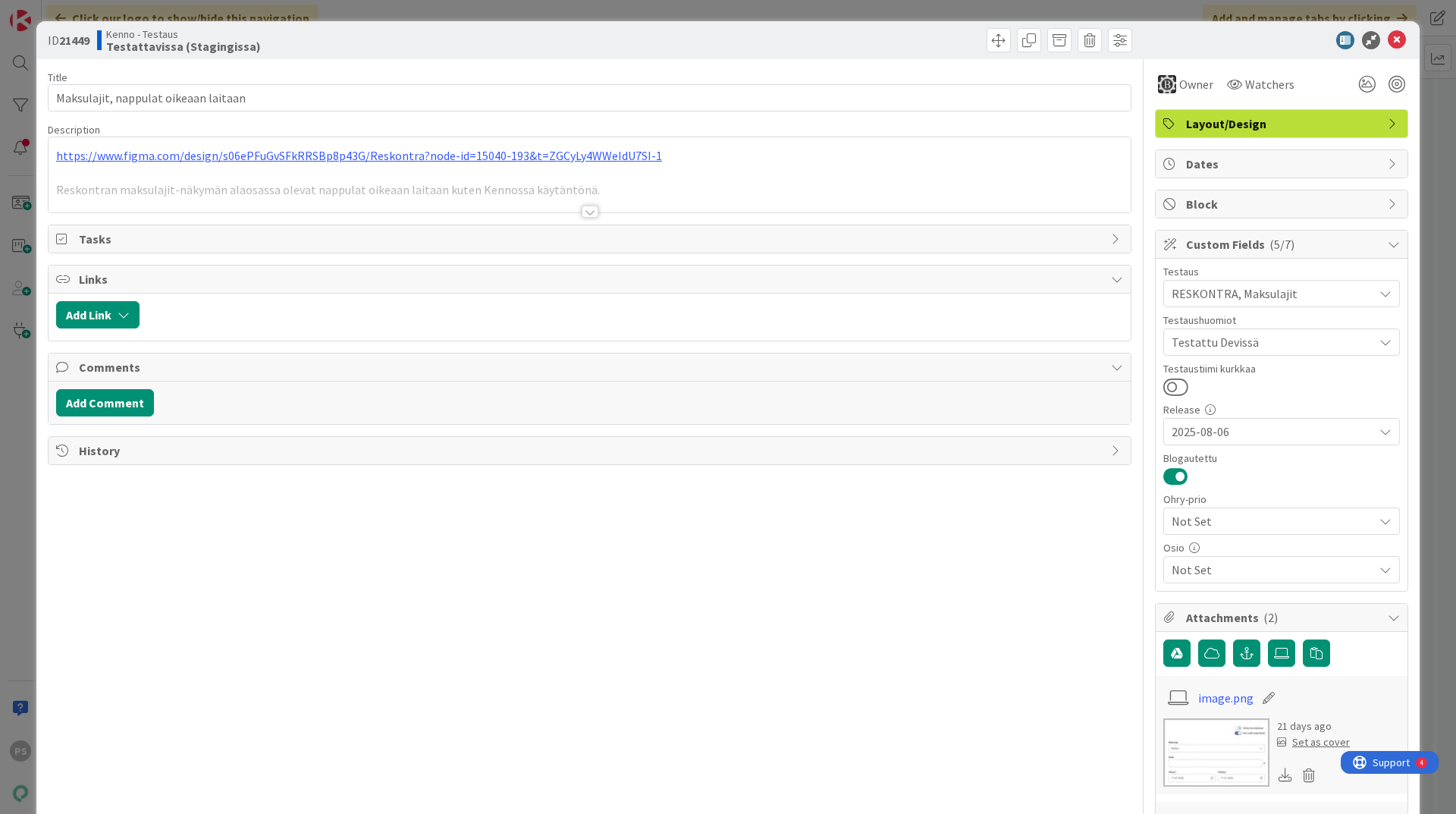 scroll, scrollTop: 0, scrollLeft: 0, axis: both 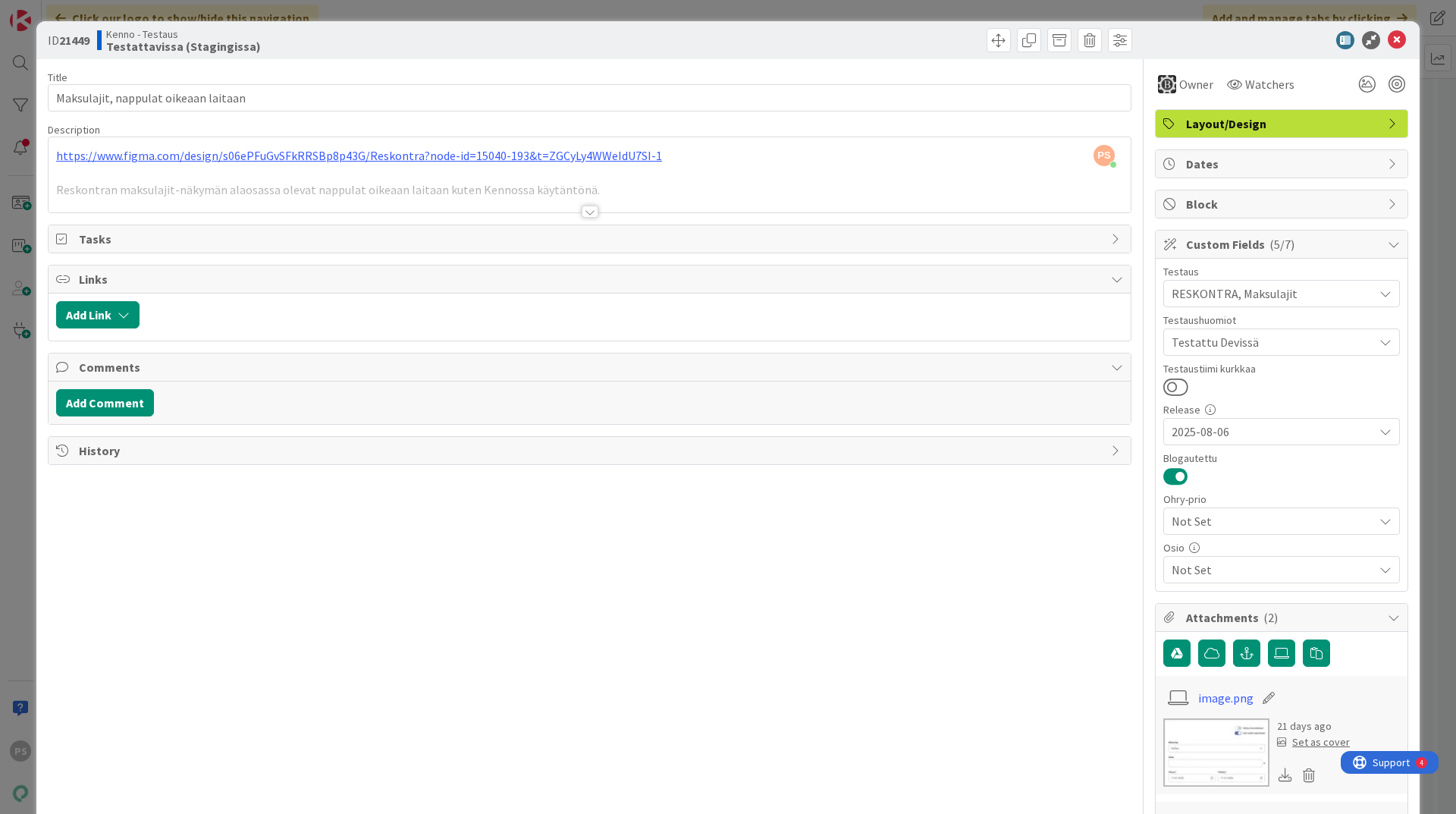 click at bounding box center [590, 212] 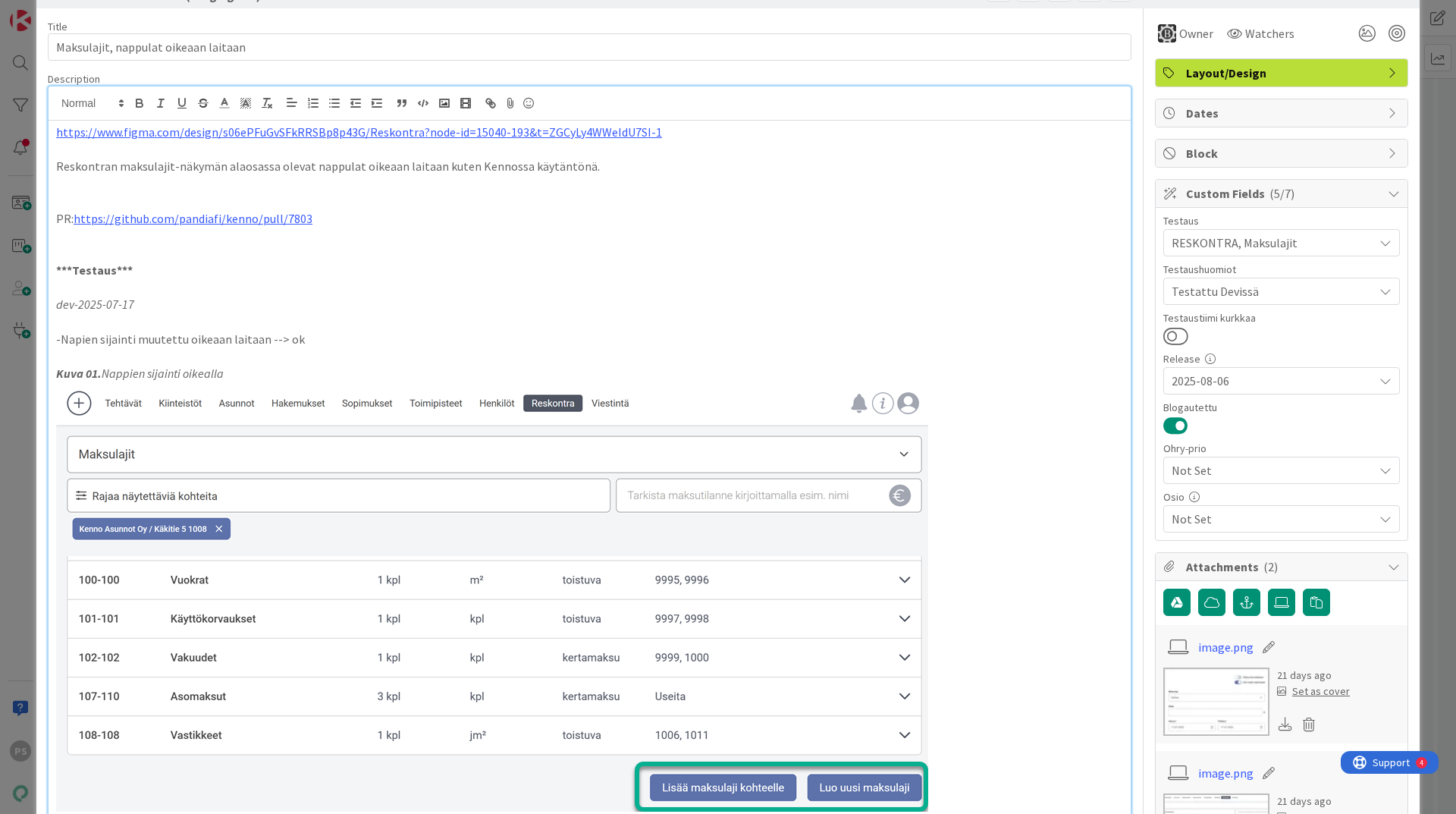 scroll, scrollTop: 0, scrollLeft: 0, axis: both 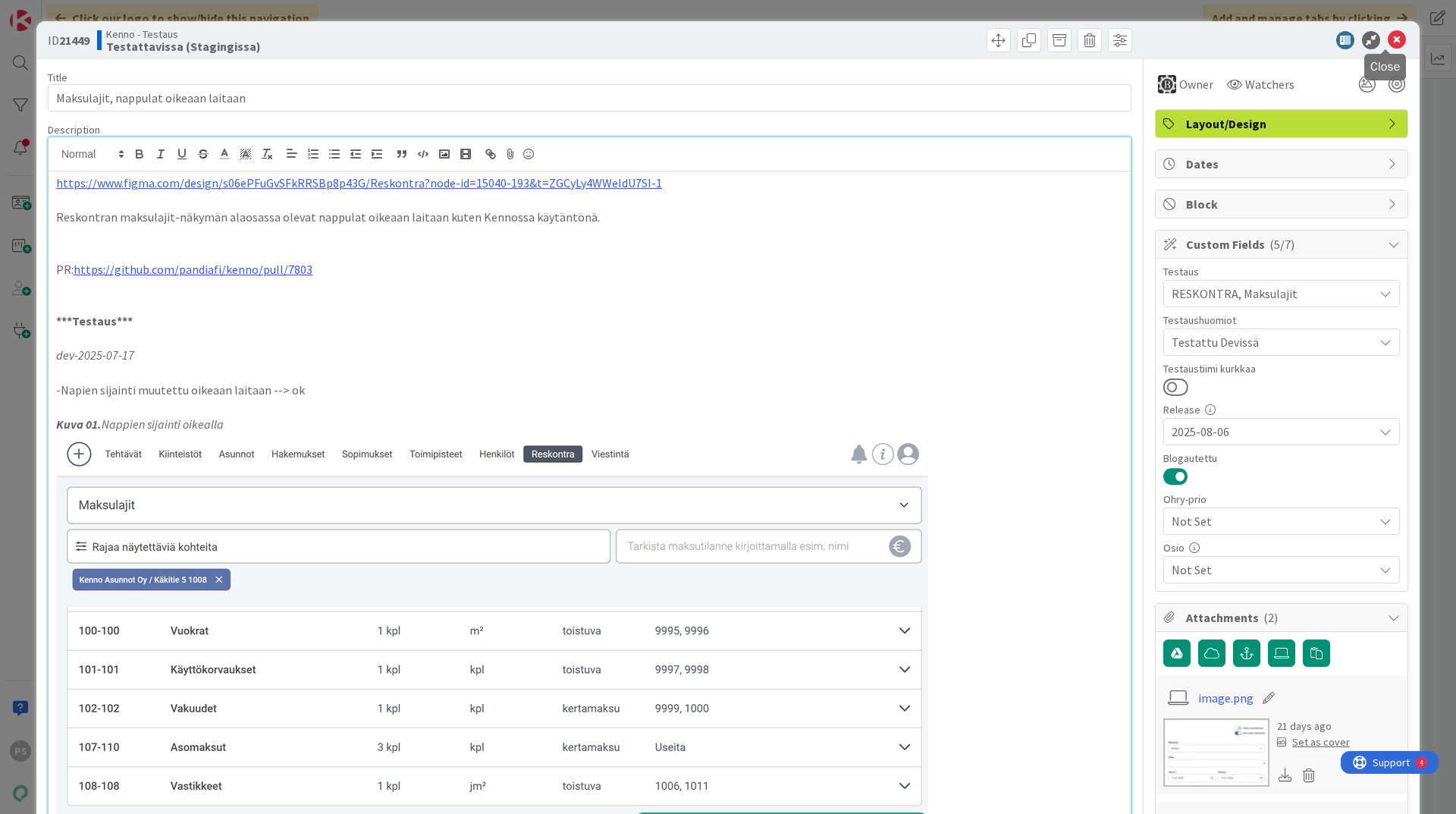 click at bounding box center [1397, 40] 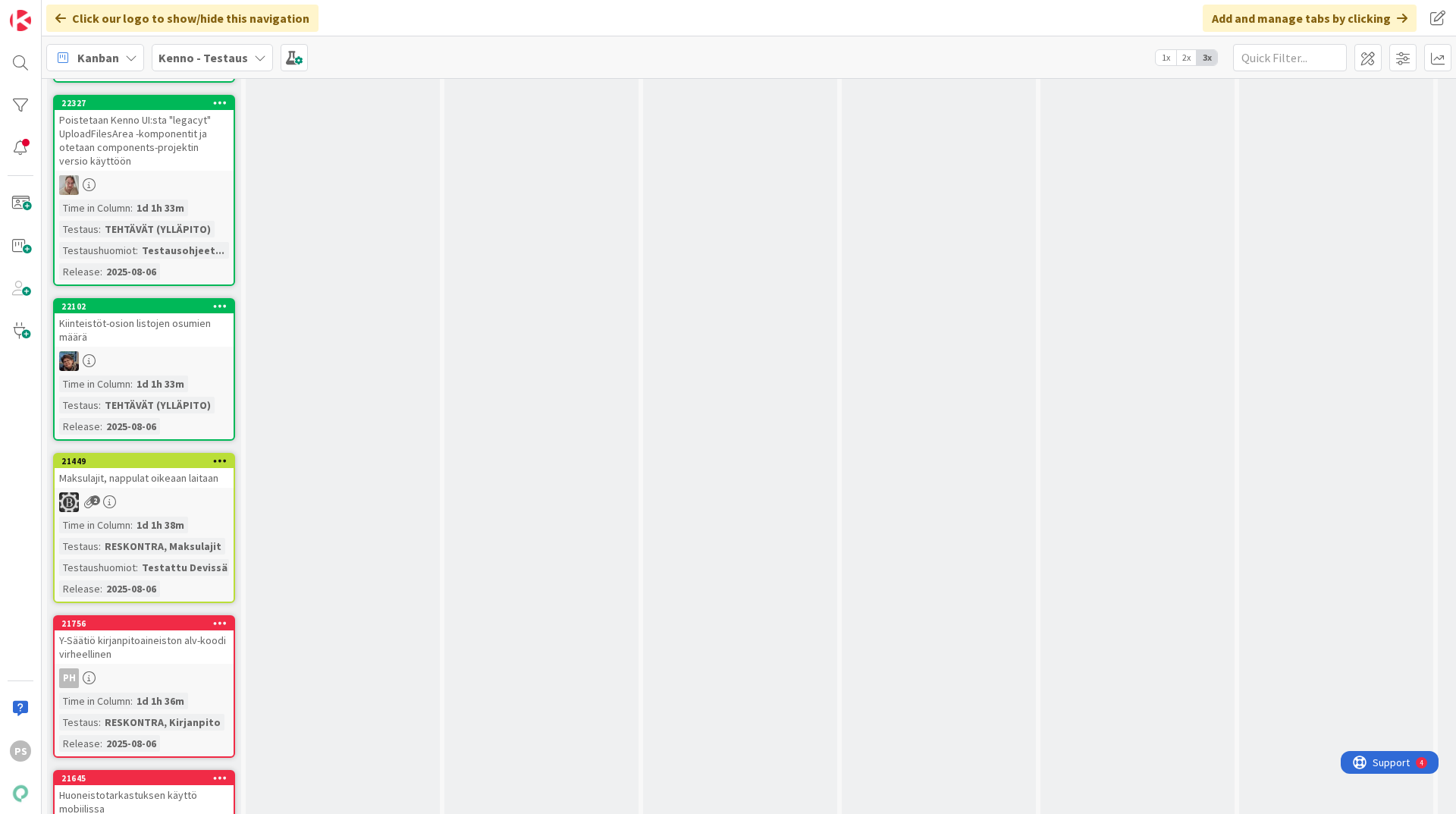 scroll, scrollTop: 0, scrollLeft: 0, axis: both 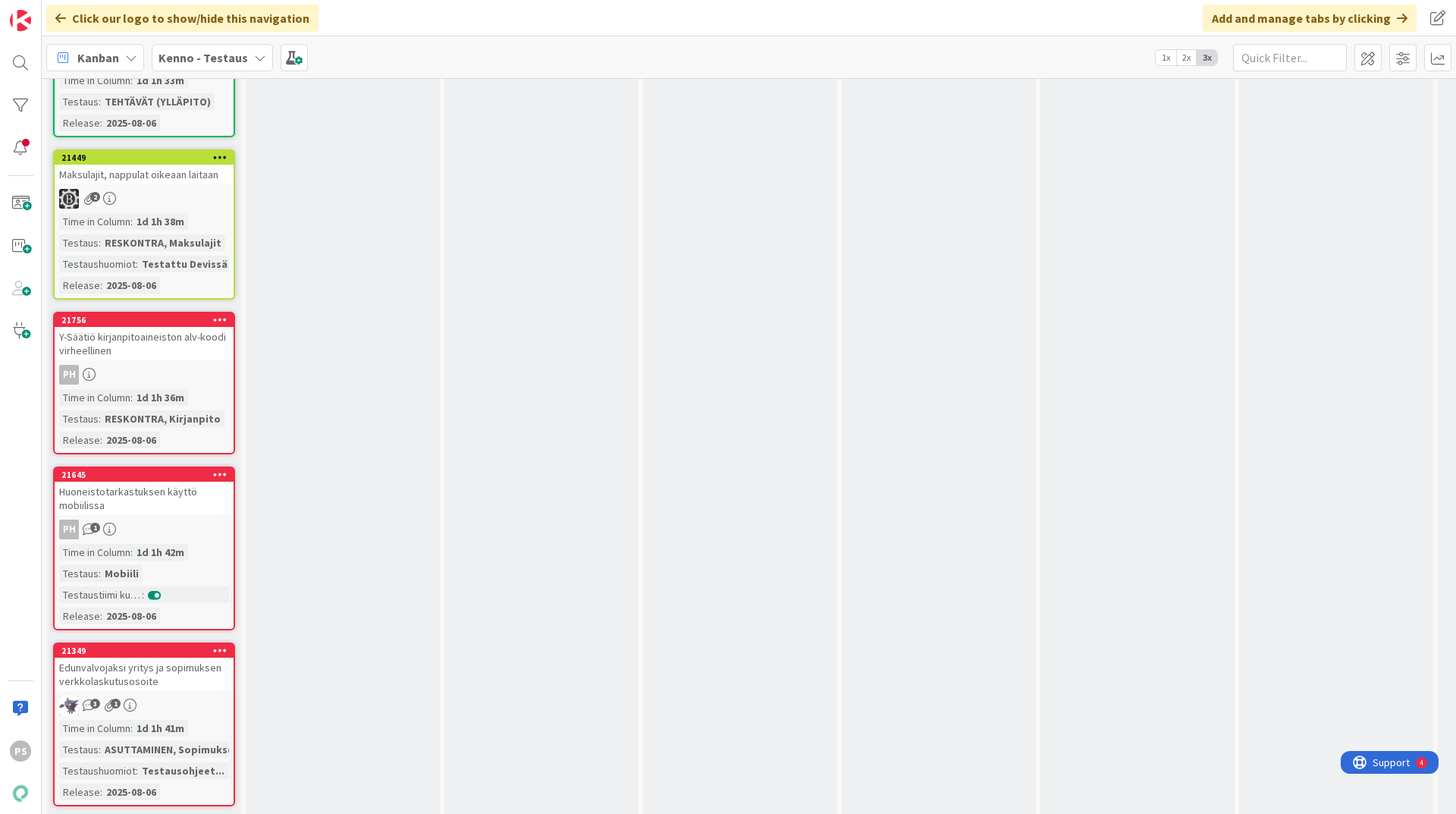 click on "Y-Säätiö kirjanpitoaineiston alv-koodi virheellinen" at bounding box center (144, 344) 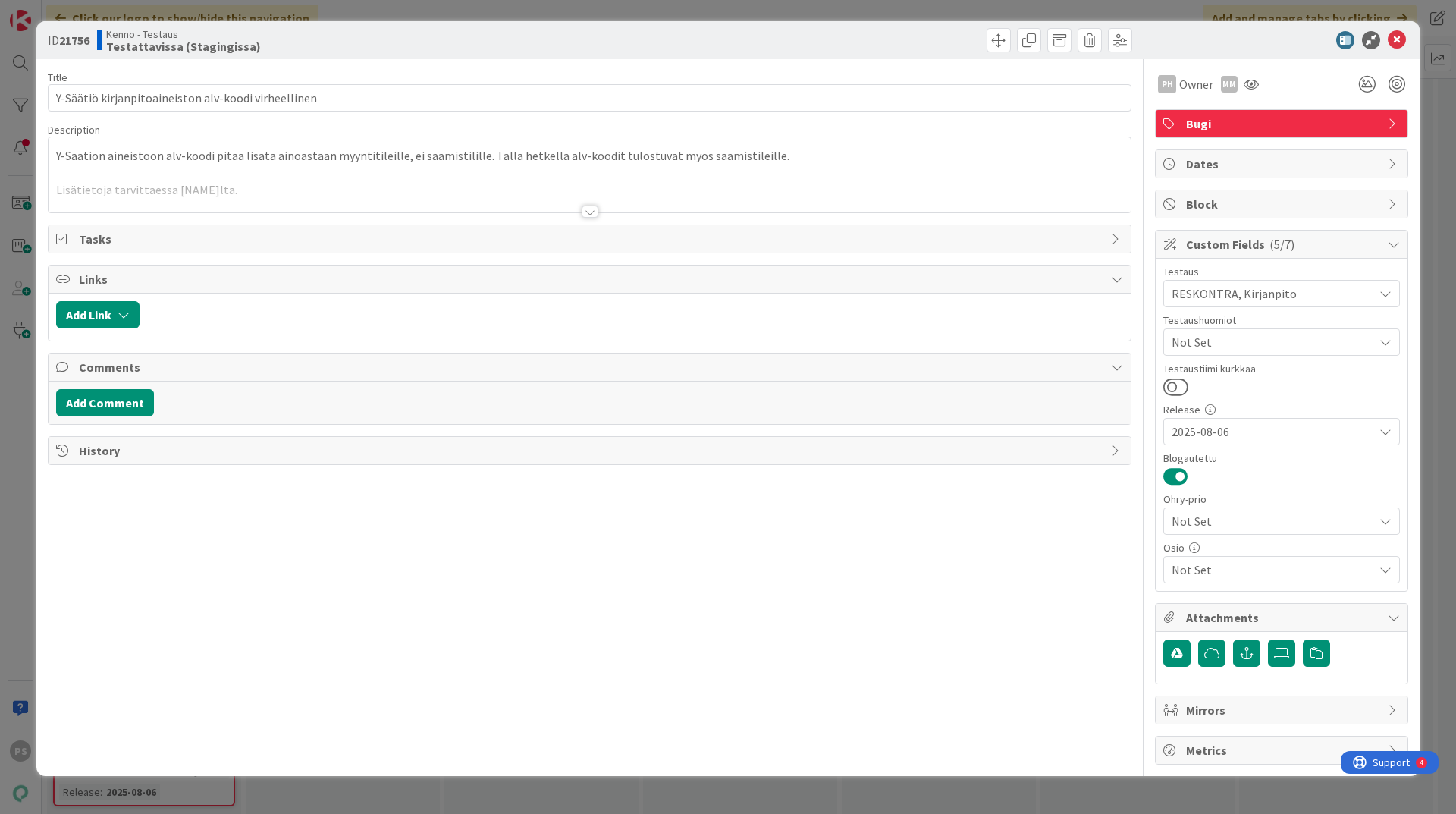 scroll, scrollTop: 0, scrollLeft: 0, axis: both 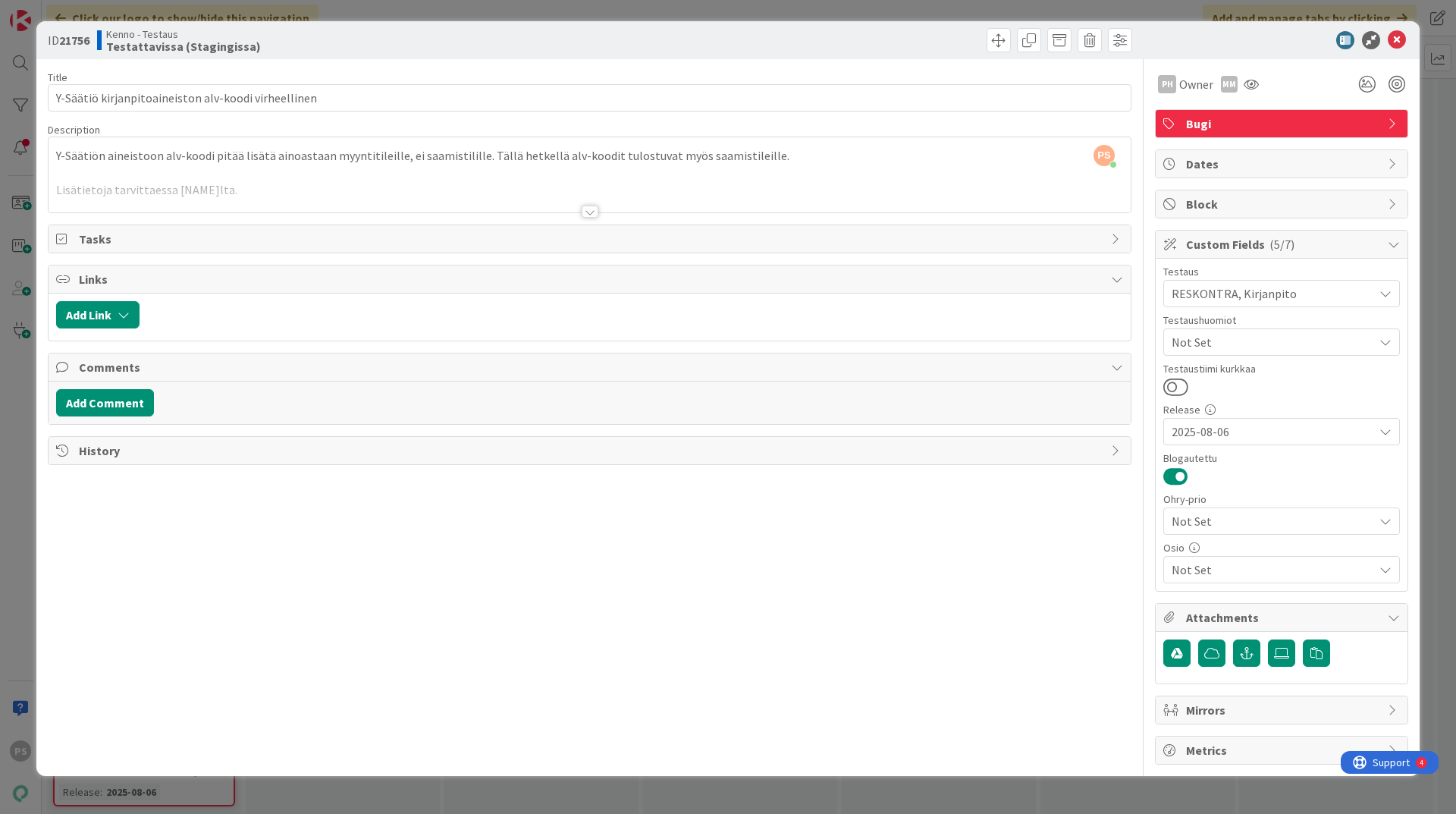 click at bounding box center [590, 212] 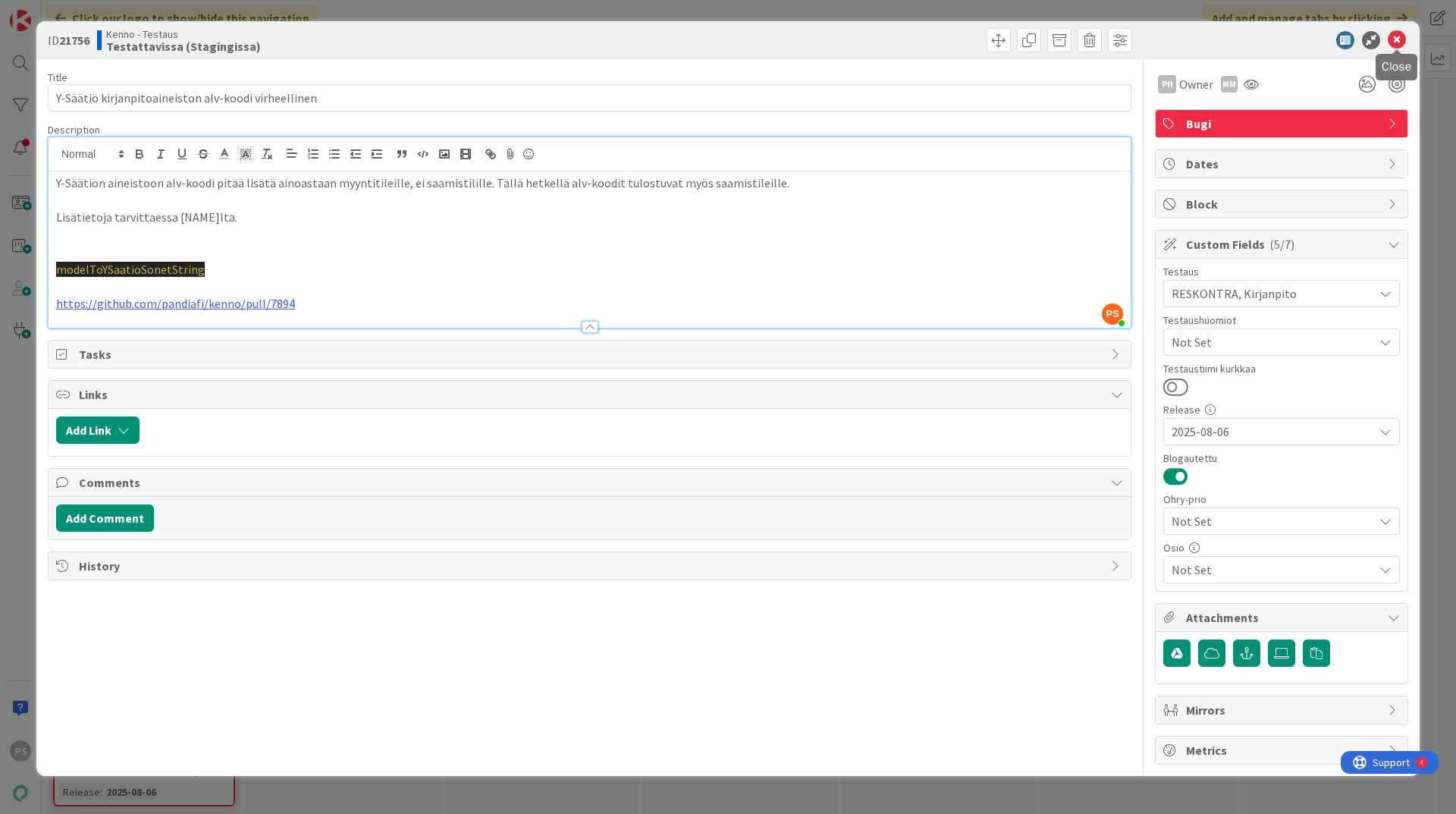 click at bounding box center [1397, 40] 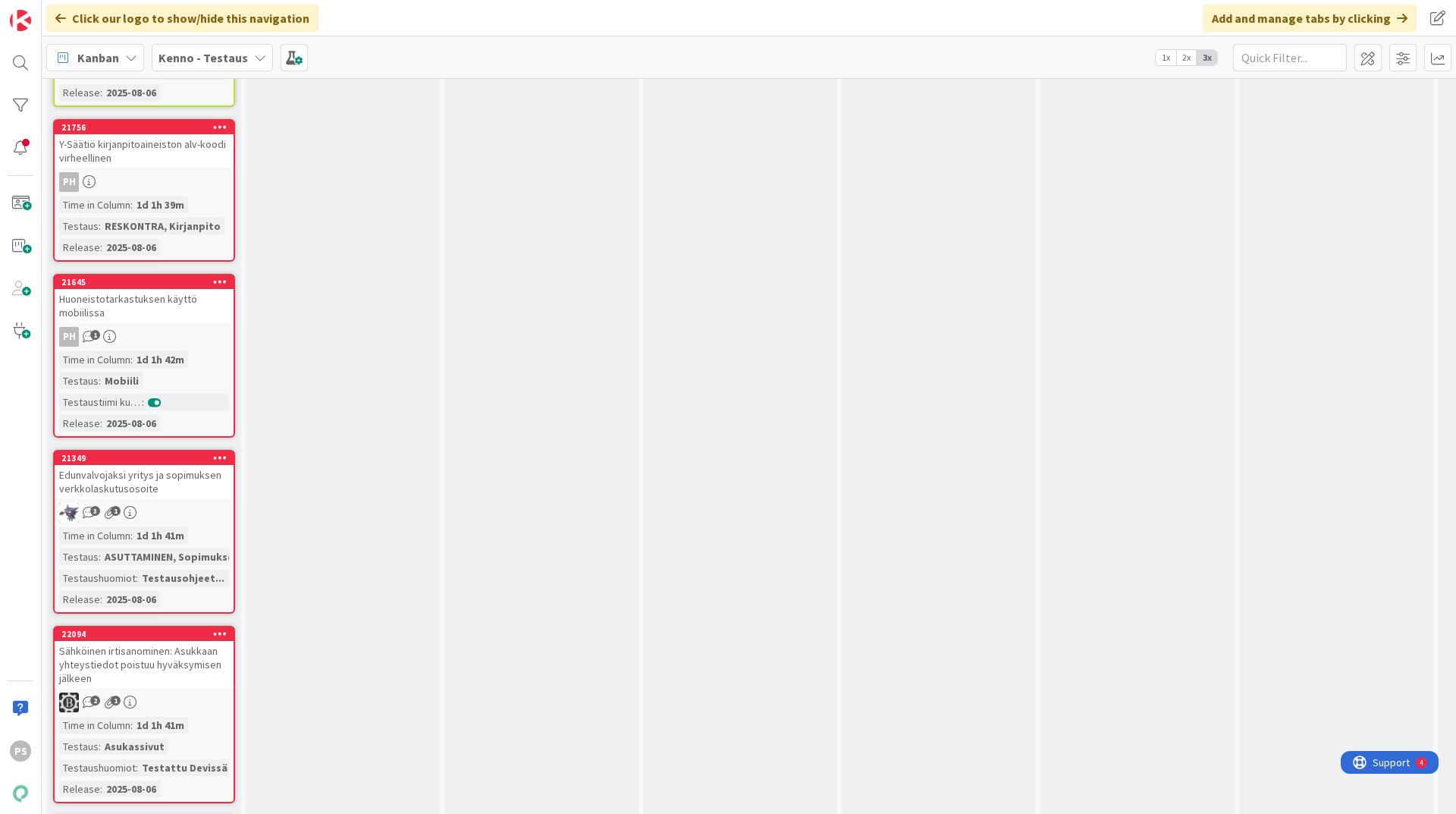 scroll, scrollTop: 0, scrollLeft: 0, axis: both 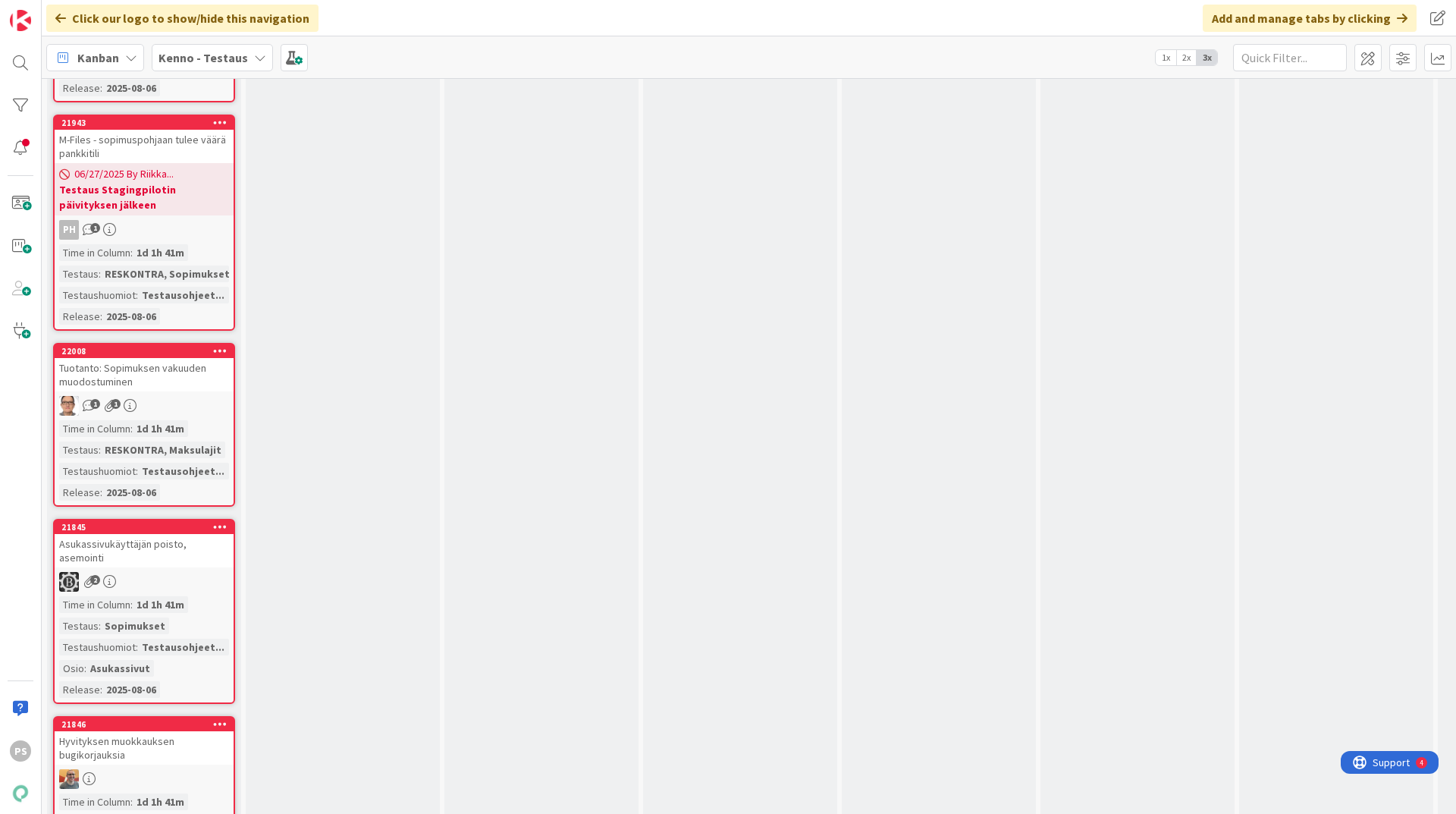 click on "Tuotanto:  Sopimuksen vakuuden muodostuminen" at bounding box center (144, 375) 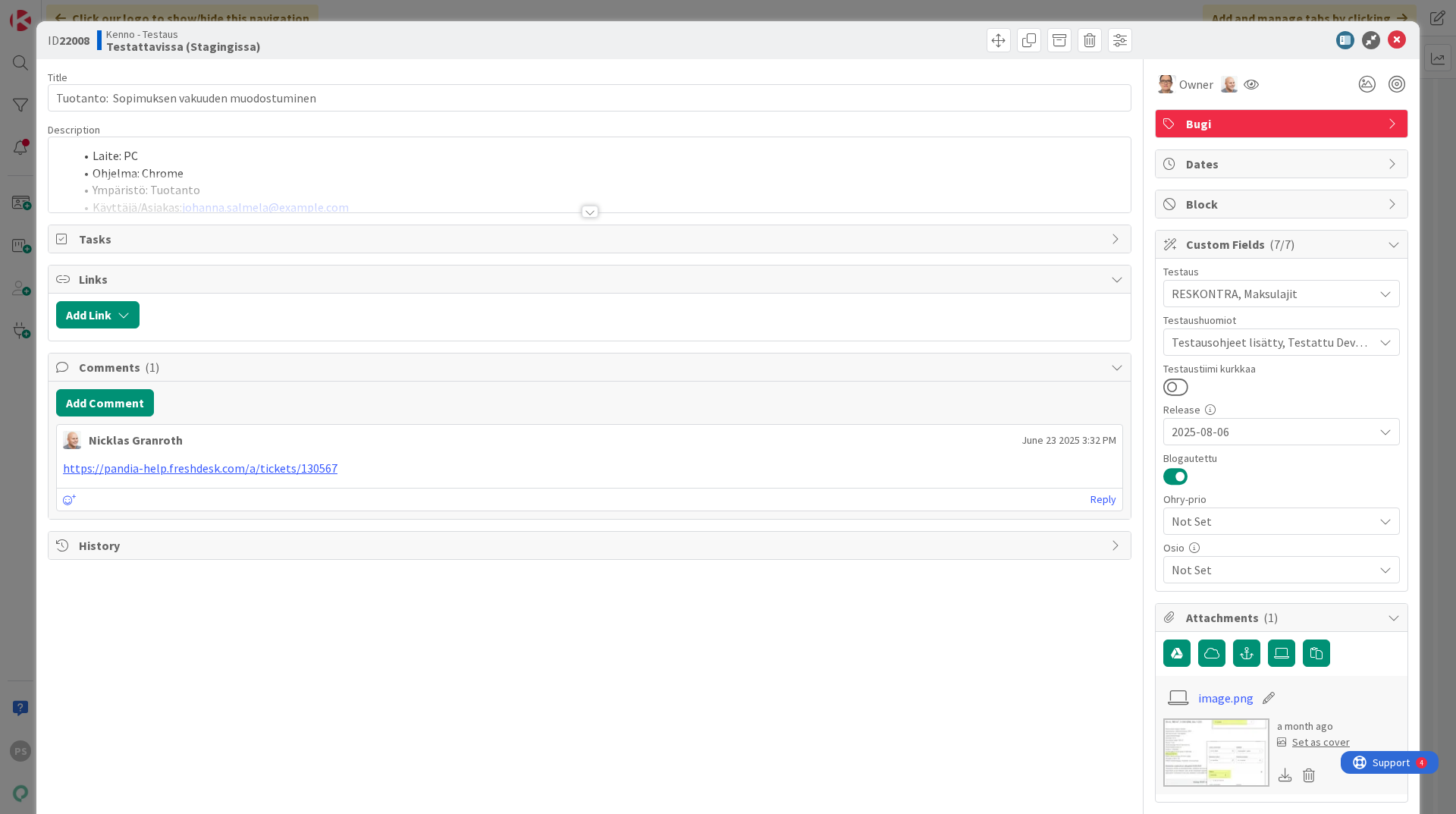 scroll, scrollTop: 0, scrollLeft: 0, axis: both 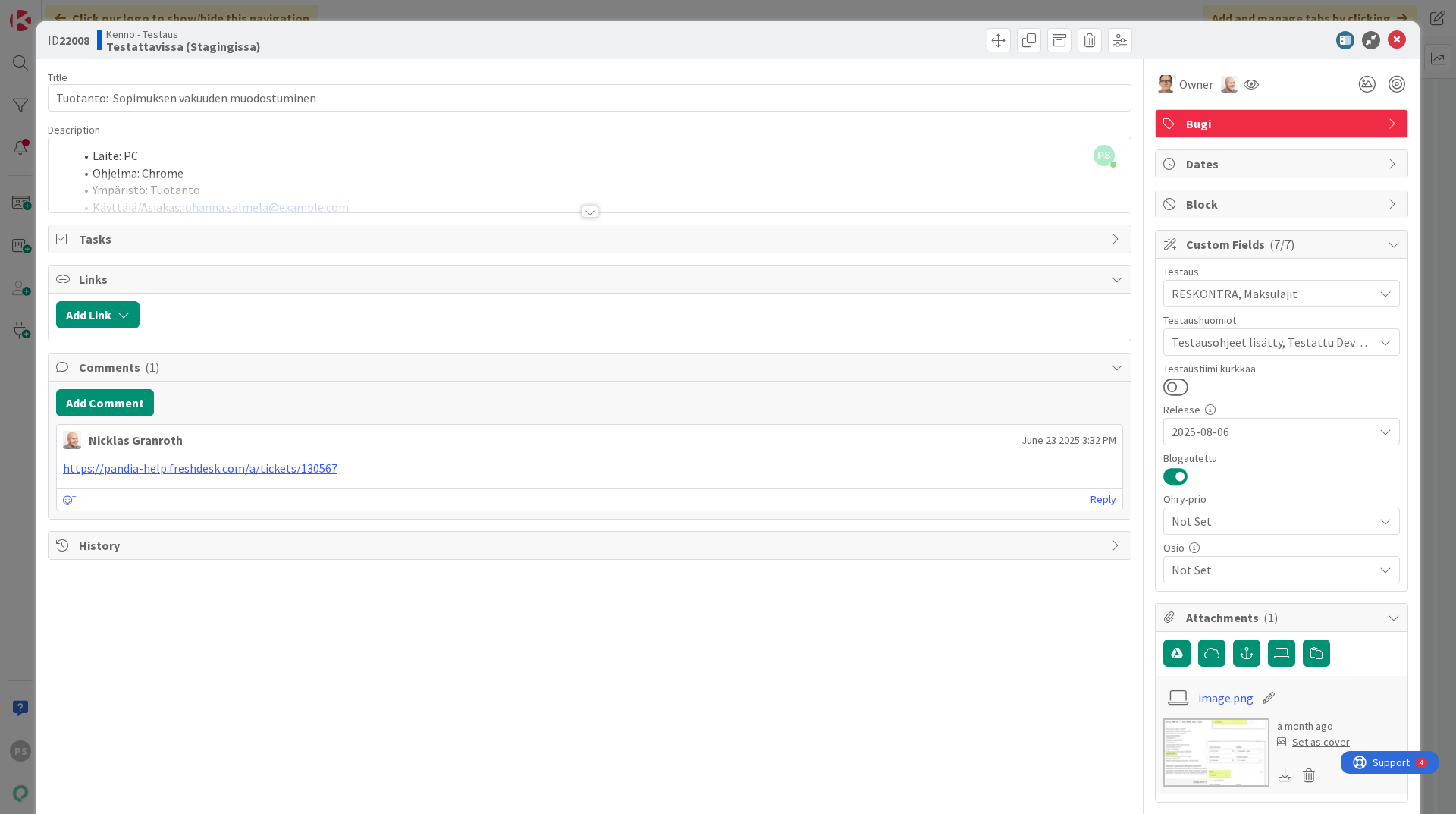 click at bounding box center [590, 212] 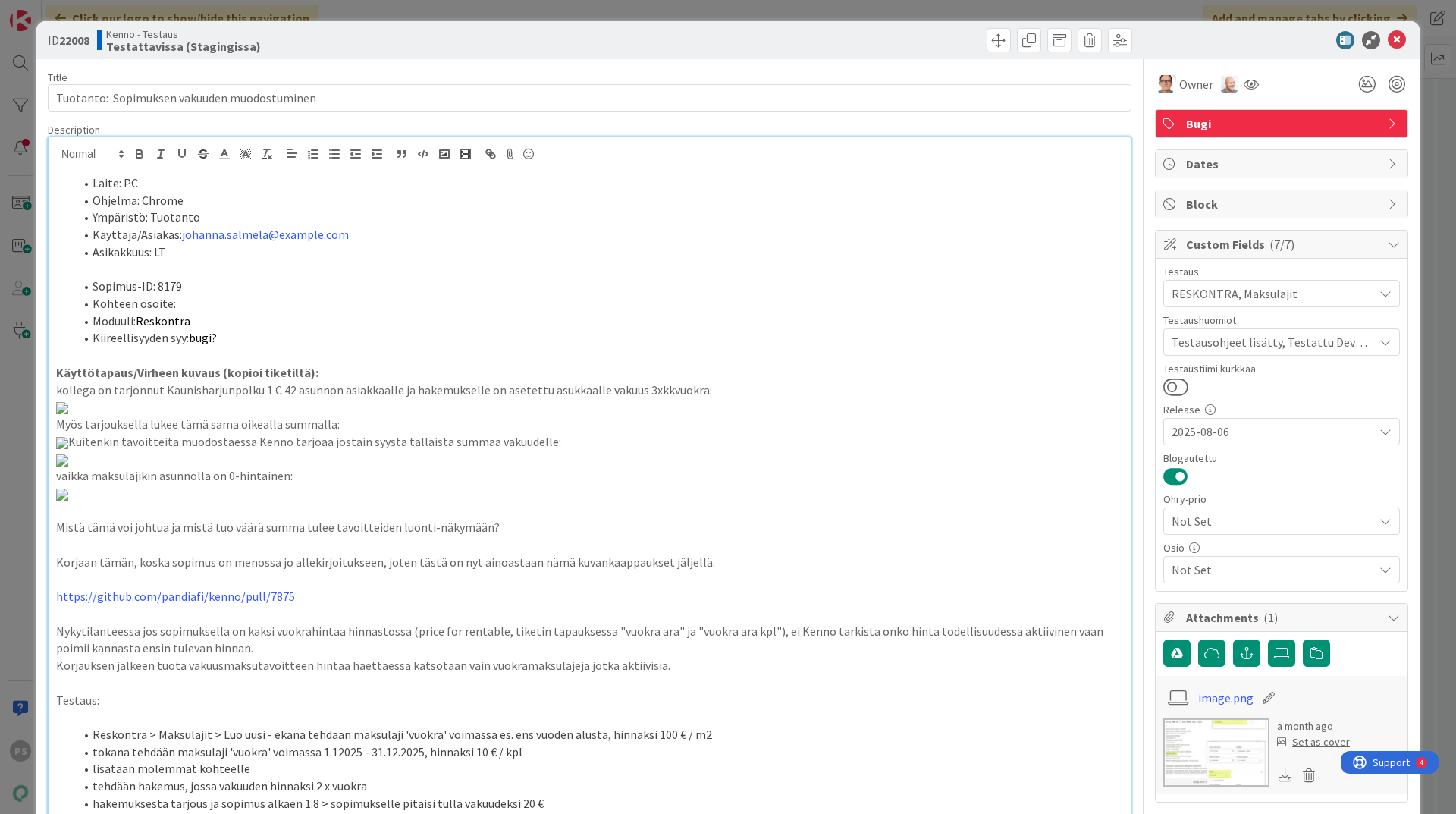 scroll, scrollTop: 7429, scrollLeft: 0, axis: vertical 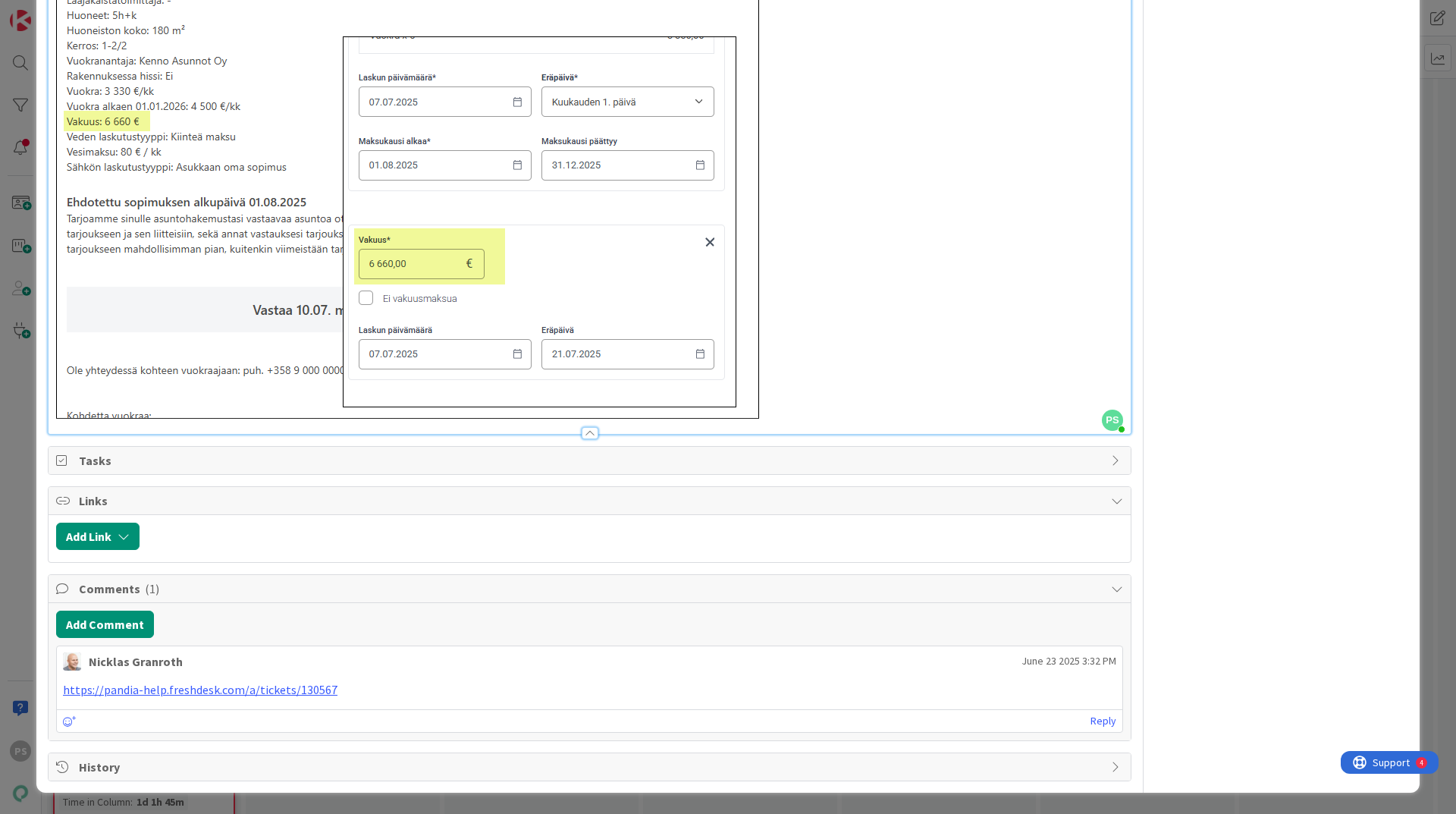 click at bounding box center (590, 433) 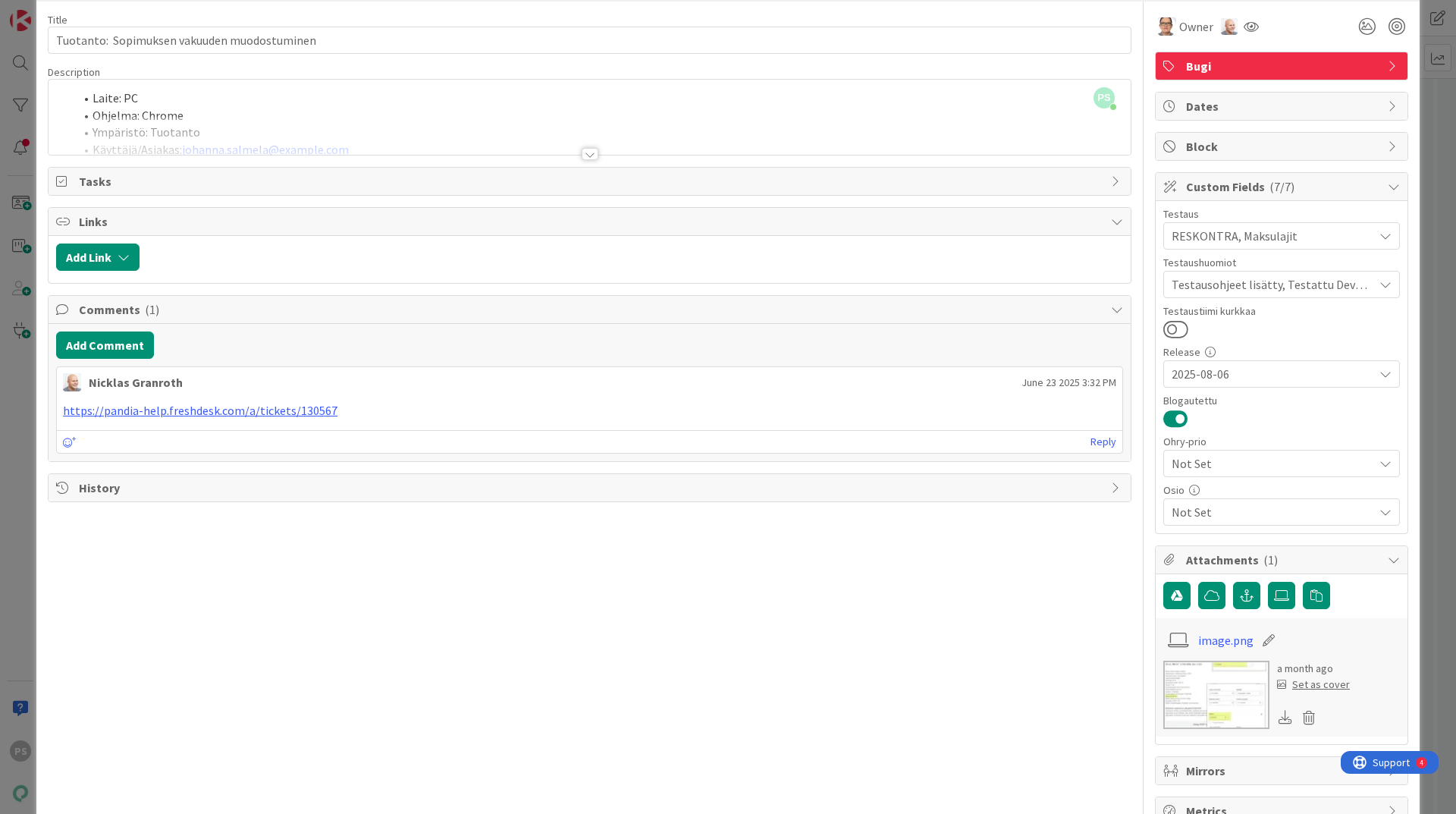 scroll, scrollTop: 0, scrollLeft: 0, axis: both 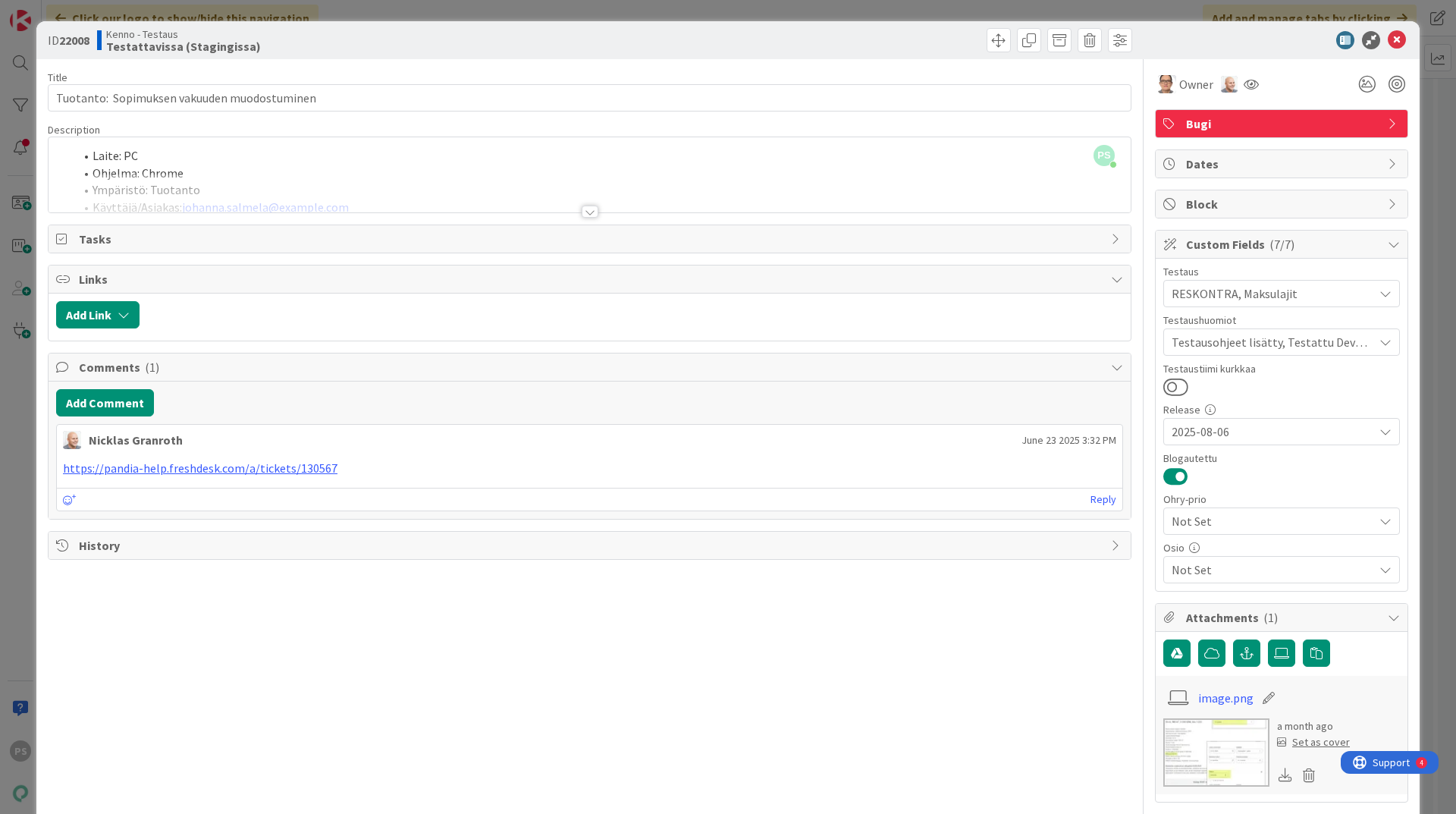 click at bounding box center (1397, 40) 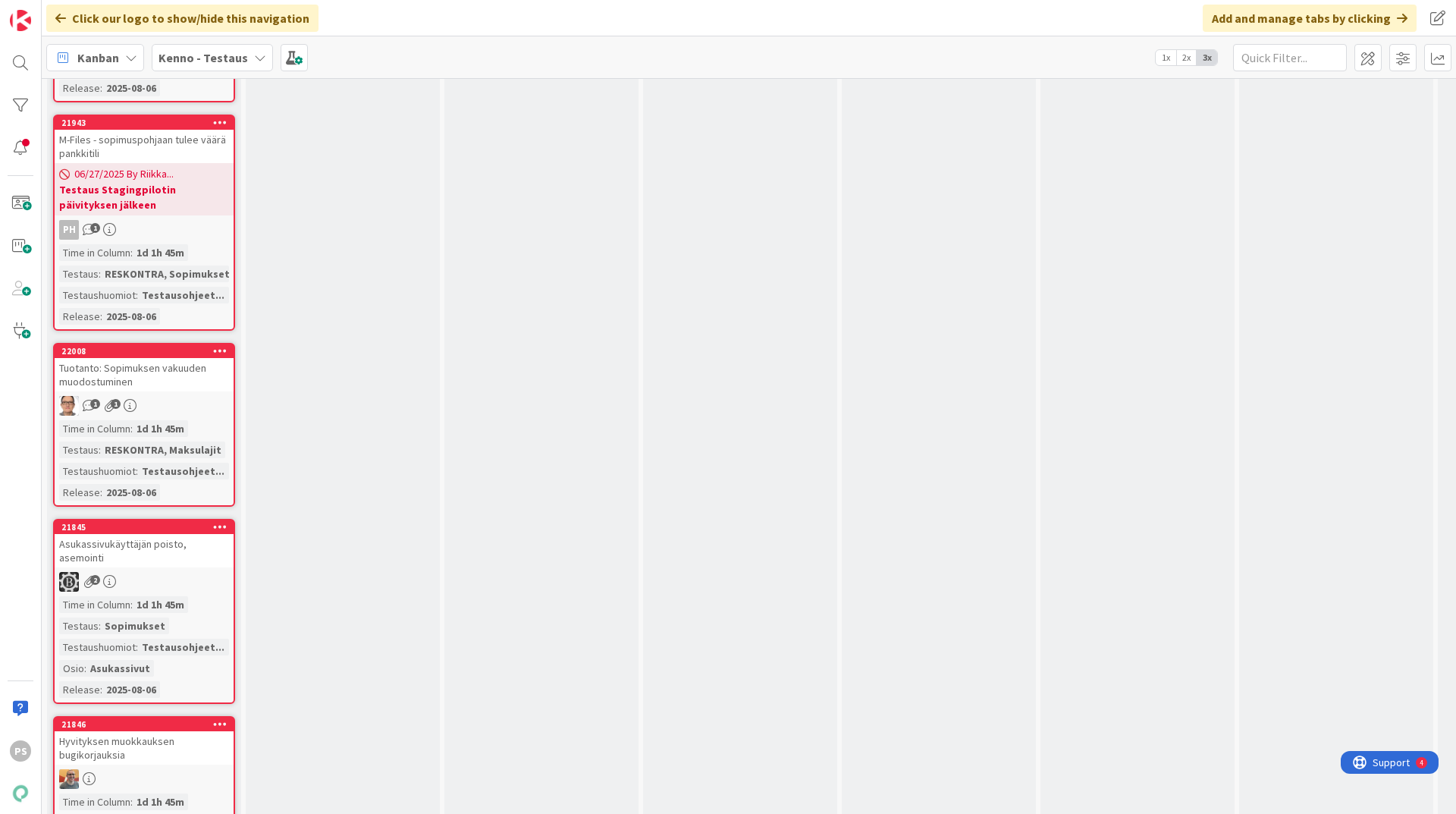 scroll, scrollTop: 0, scrollLeft: 0, axis: both 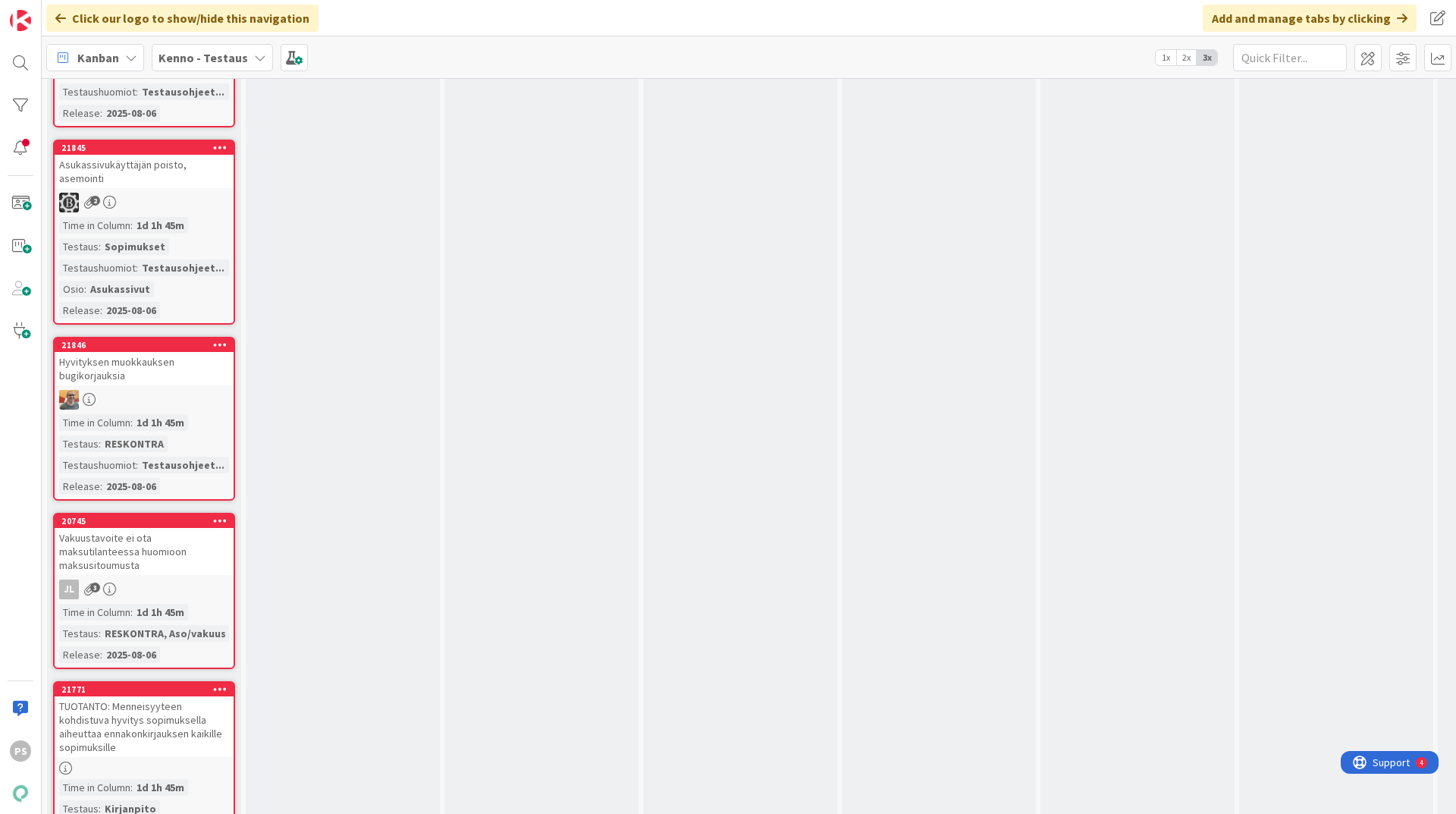 click on "Vakuustavoite ei ota maksutilanteessa huomioon maksusitoumusta" at bounding box center (144, 552) 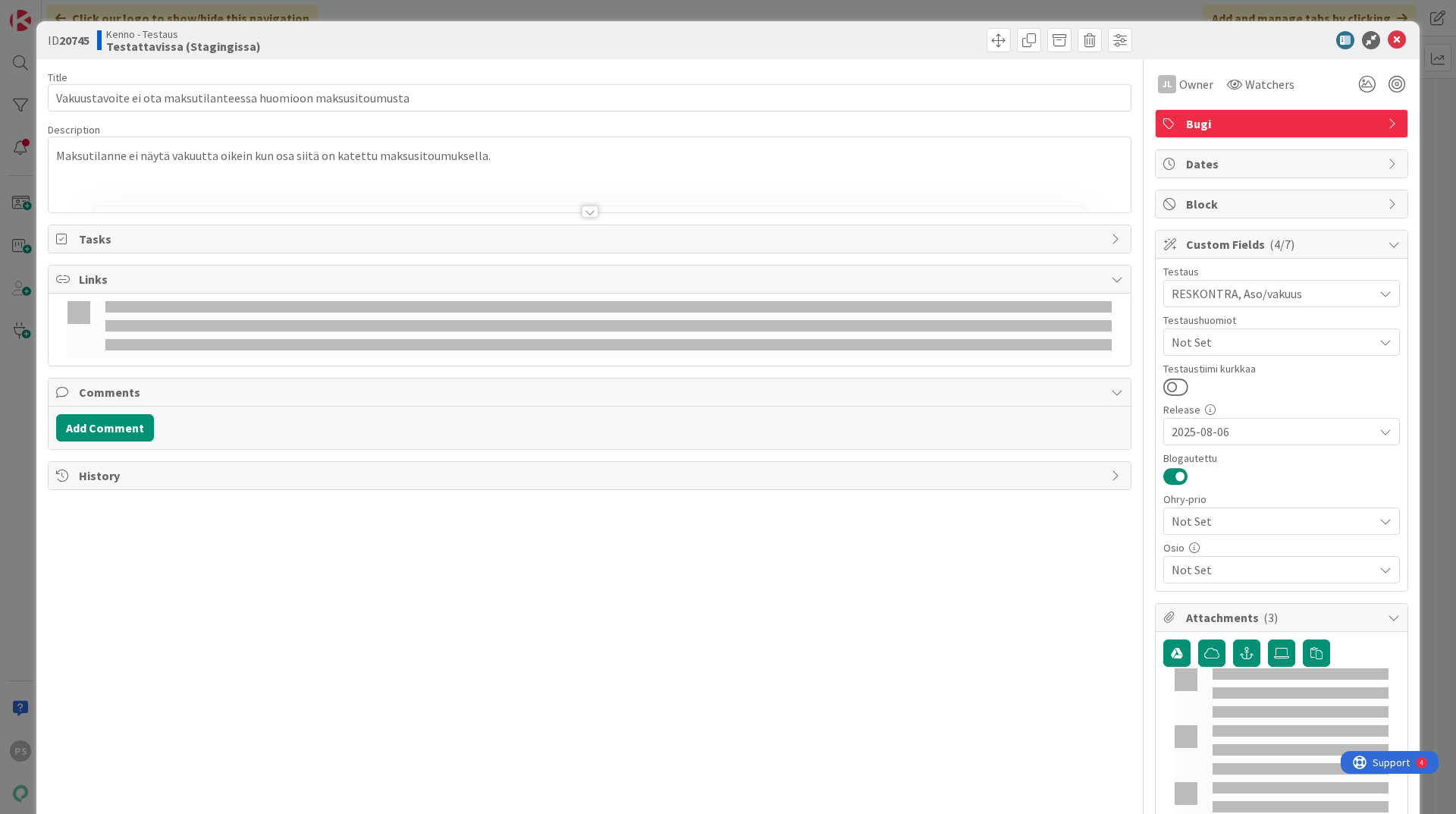 scroll, scrollTop: 0, scrollLeft: 0, axis: both 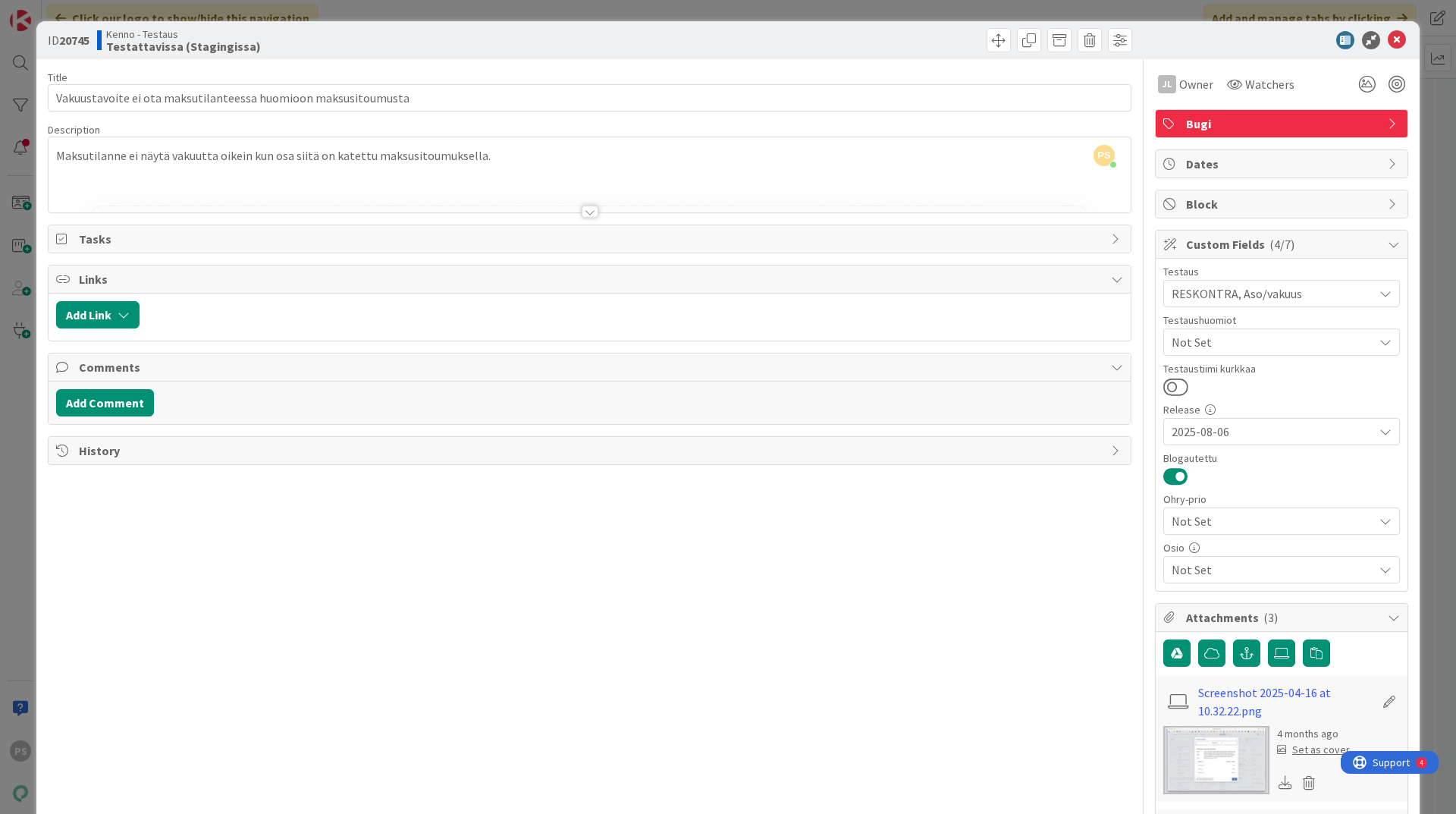 click at bounding box center (590, 212) 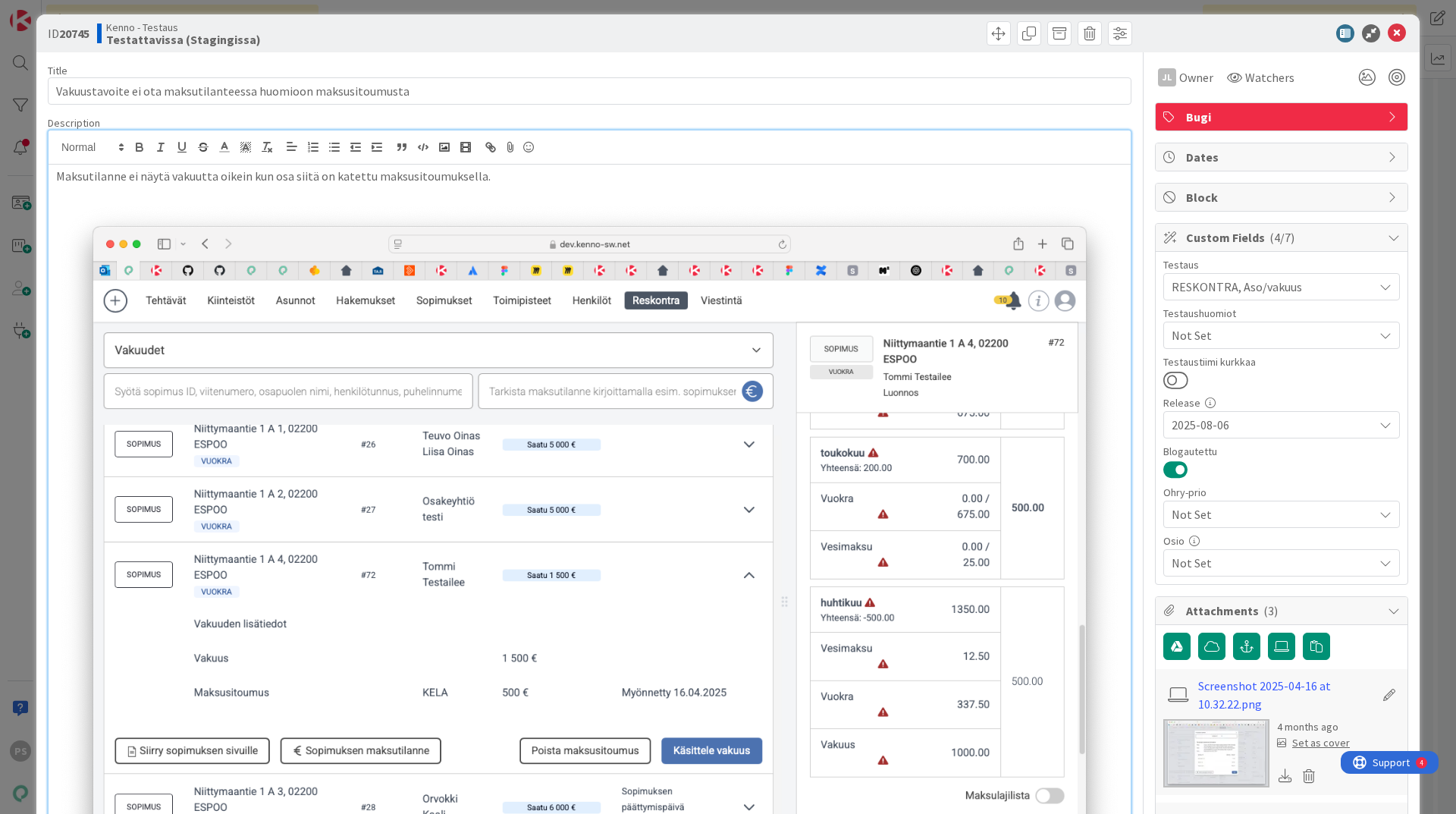 scroll, scrollTop: 0, scrollLeft: 0, axis: both 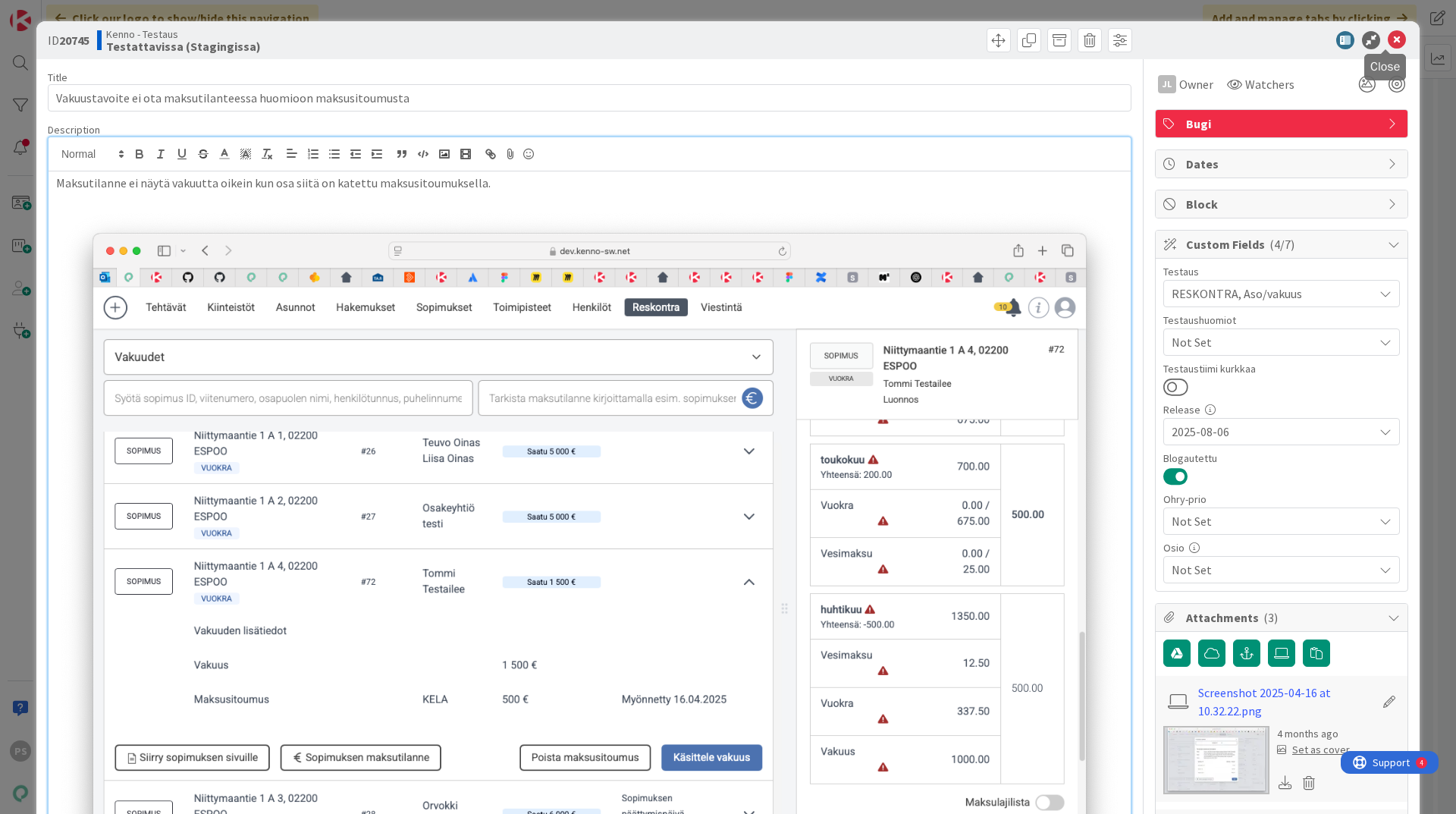 click at bounding box center (1397, 40) 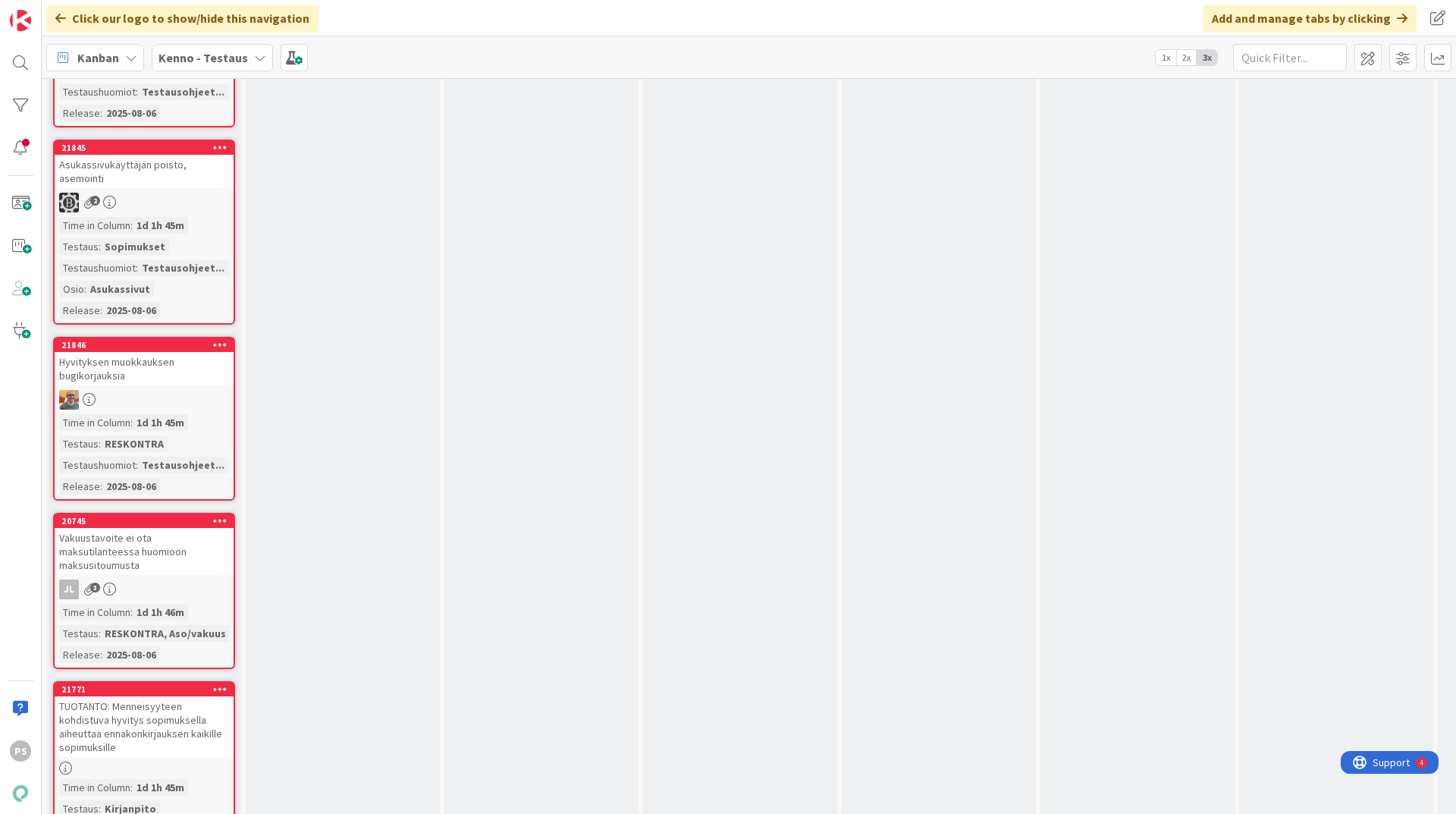 scroll, scrollTop: 0, scrollLeft: 0, axis: both 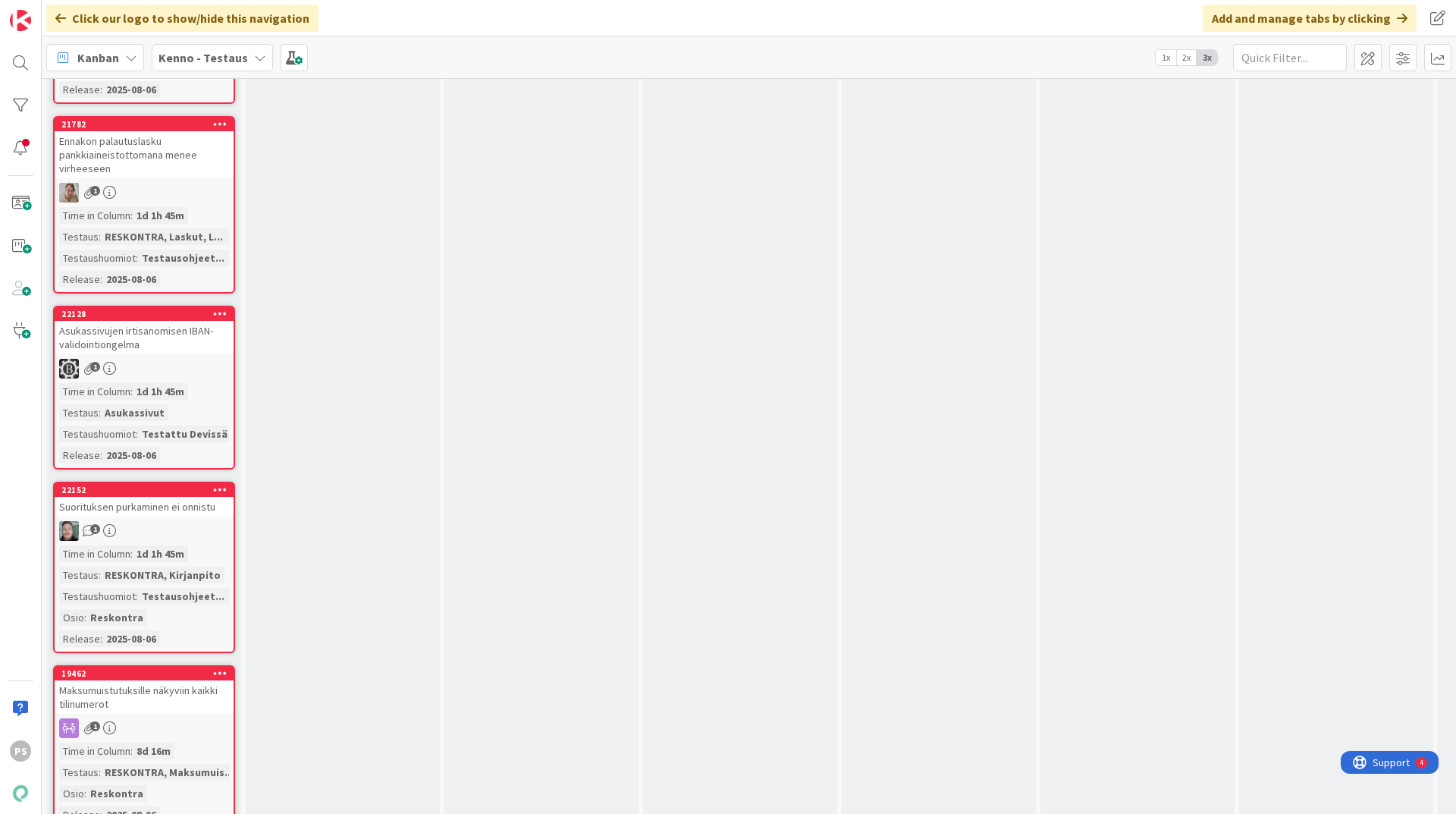 click on "Suorituksen purkaminen ei onnistu" at bounding box center [144, 507] 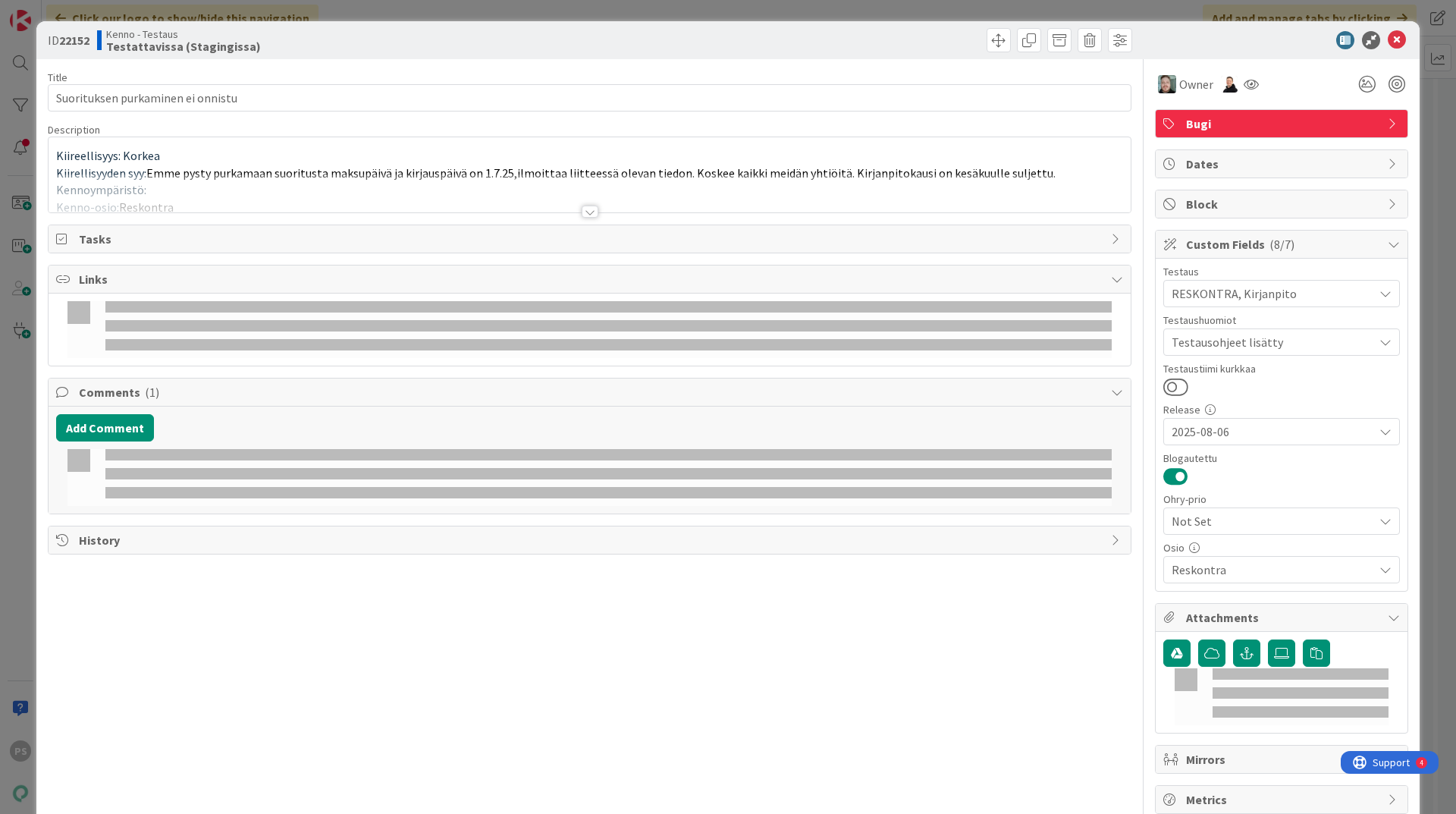 scroll, scrollTop: 0, scrollLeft: 0, axis: both 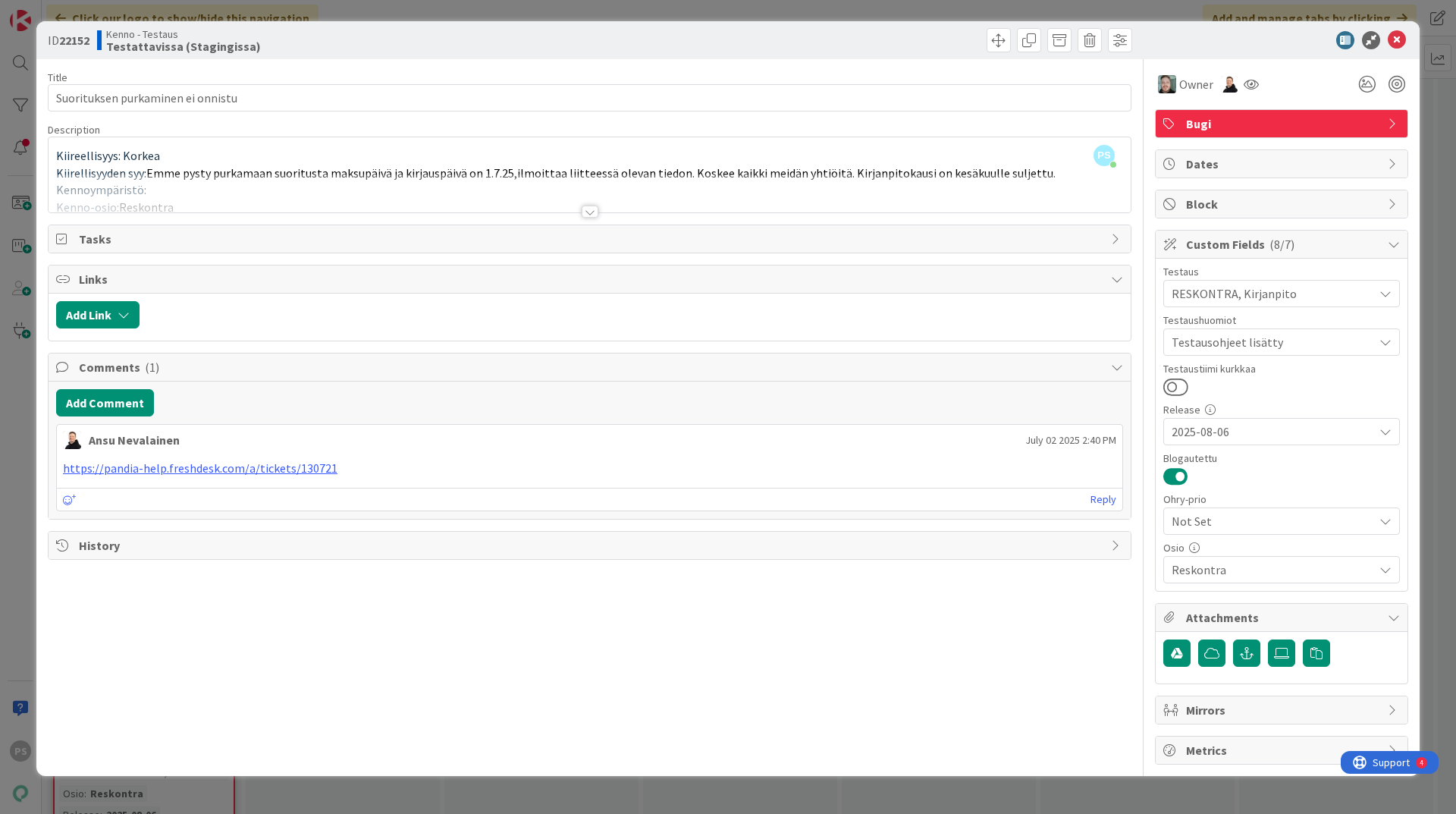 click at bounding box center [590, 212] 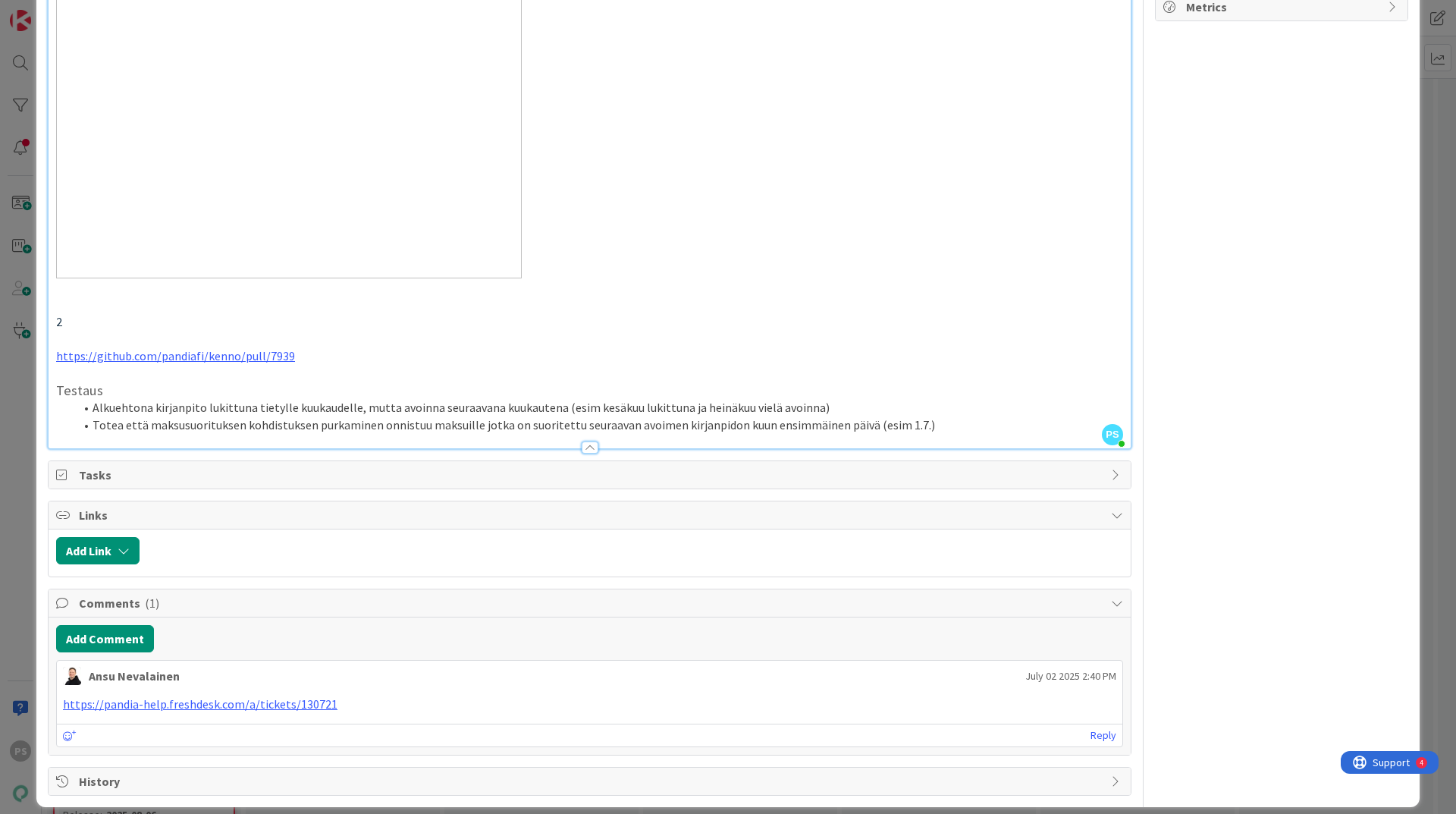 scroll, scrollTop: 758, scrollLeft: 0, axis: vertical 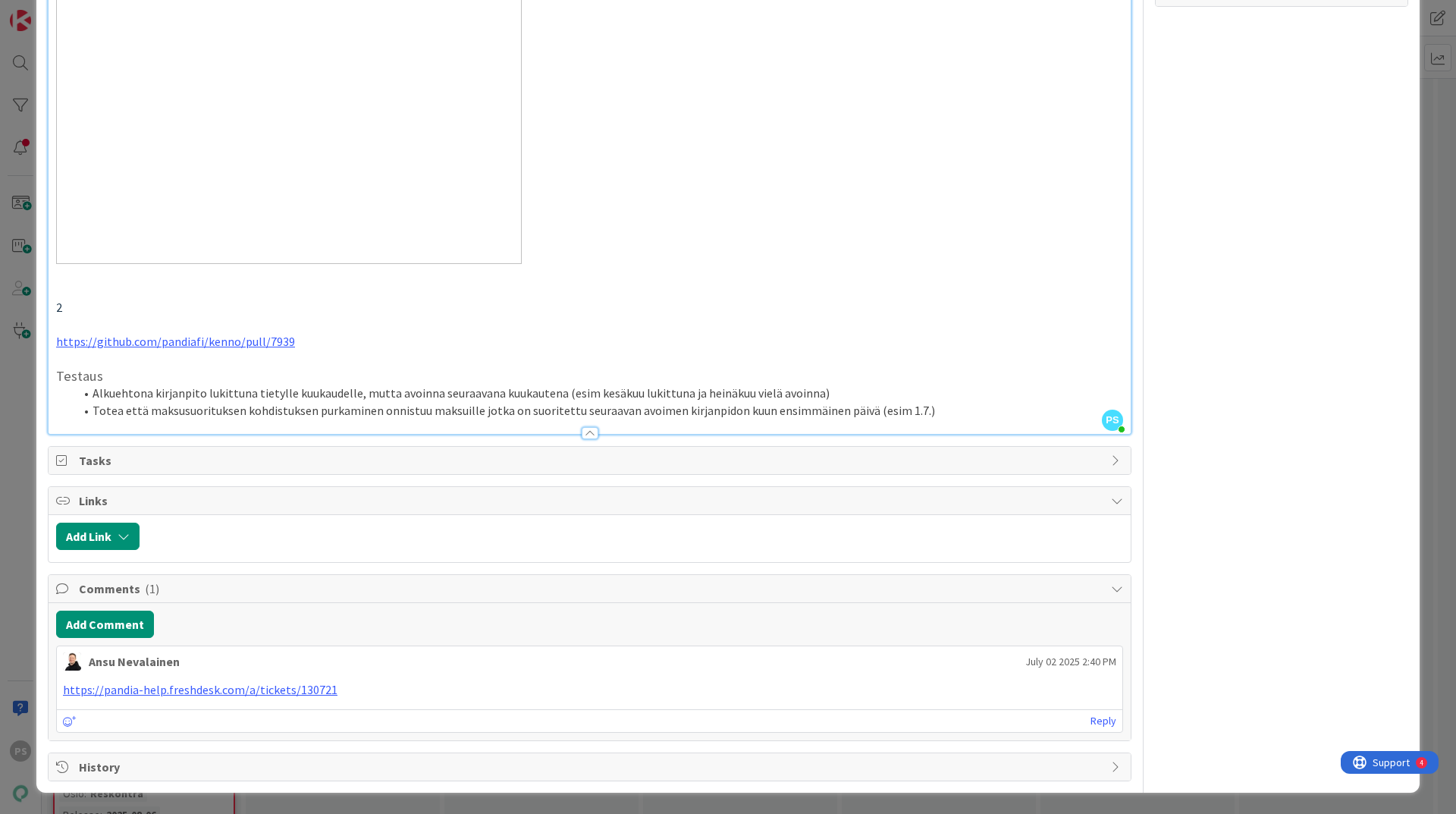 click at bounding box center (590, 433) 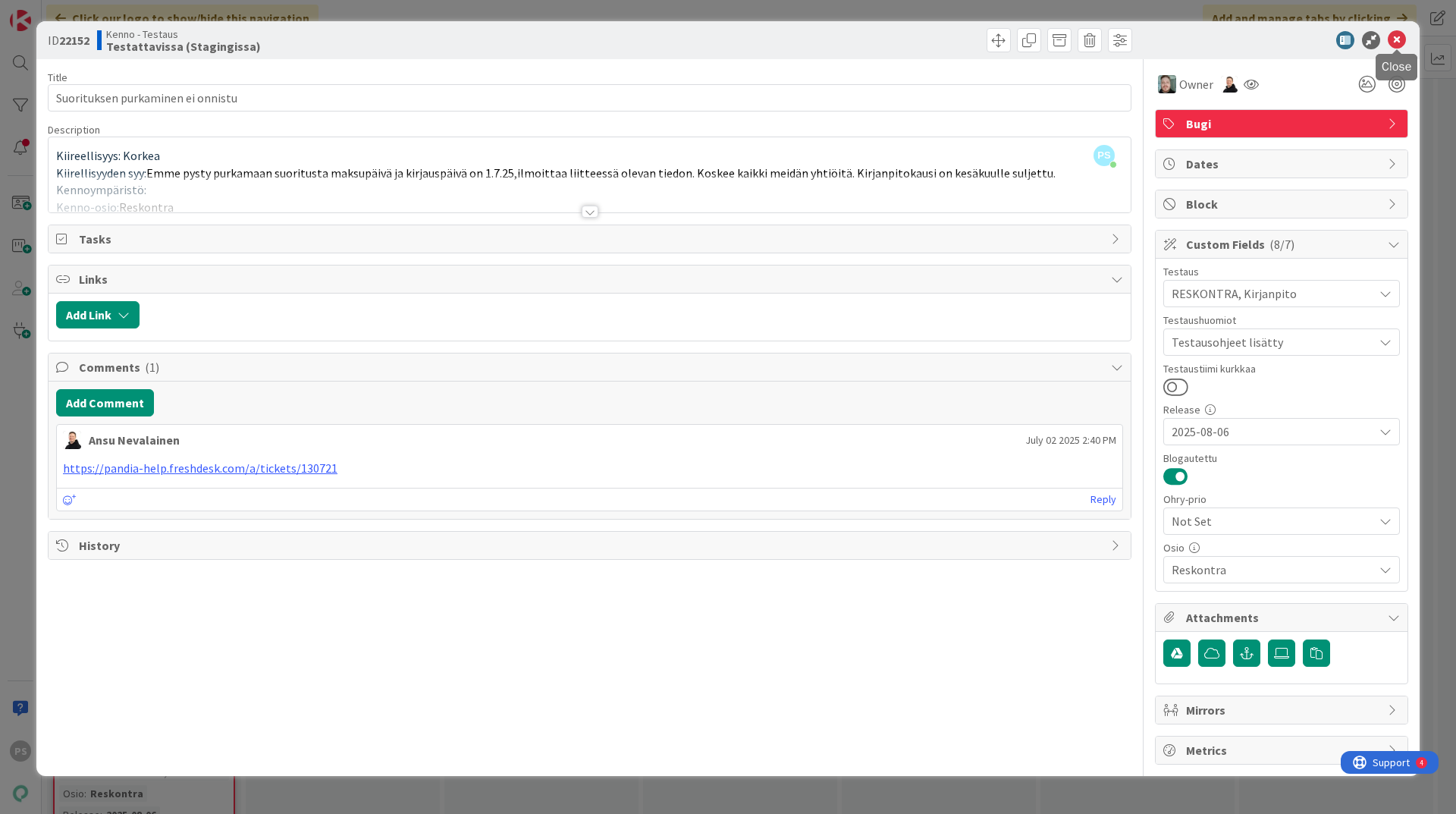 click at bounding box center (1397, 40) 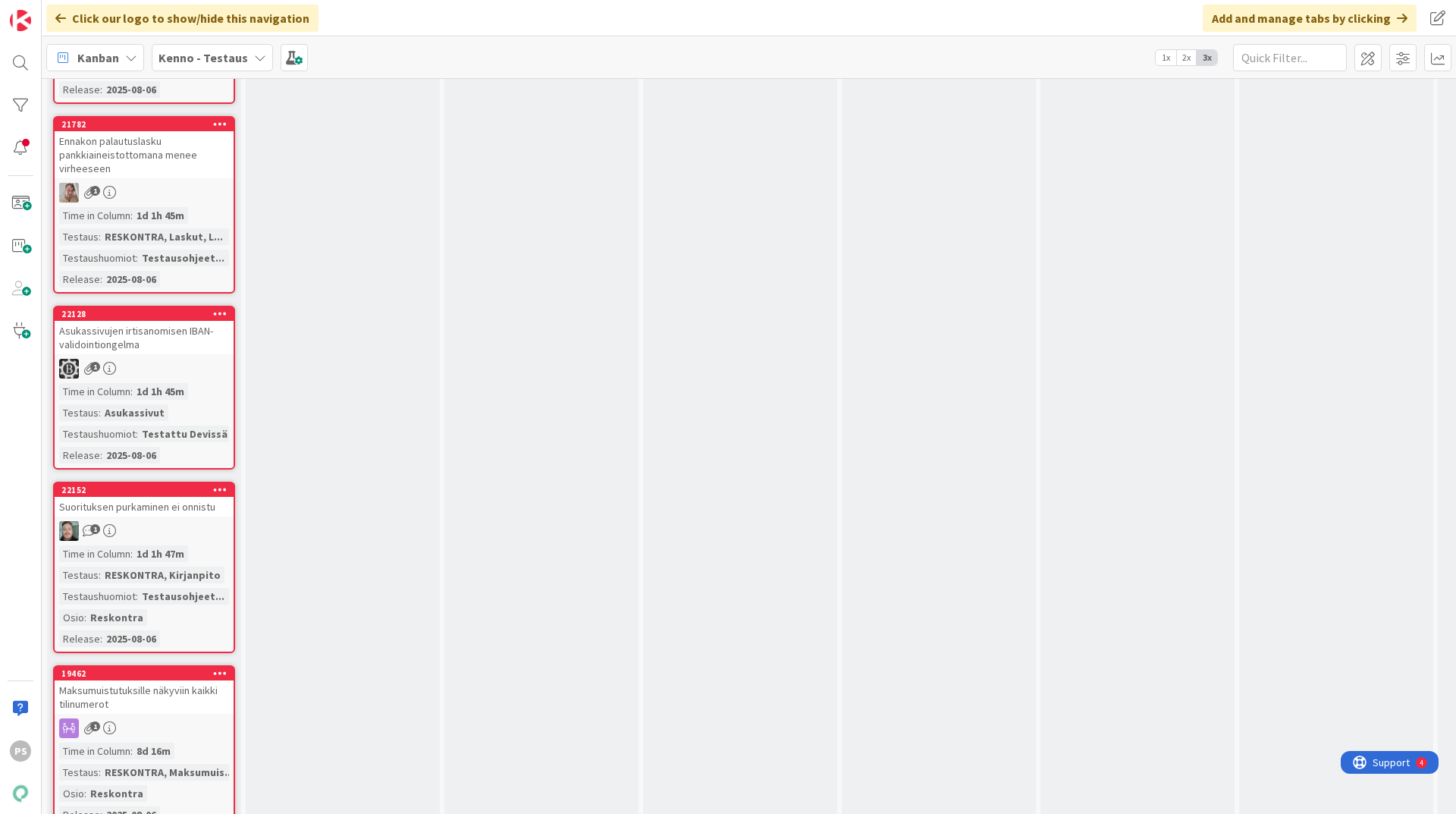 scroll, scrollTop: 0, scrollLeft: 0, axis: both 